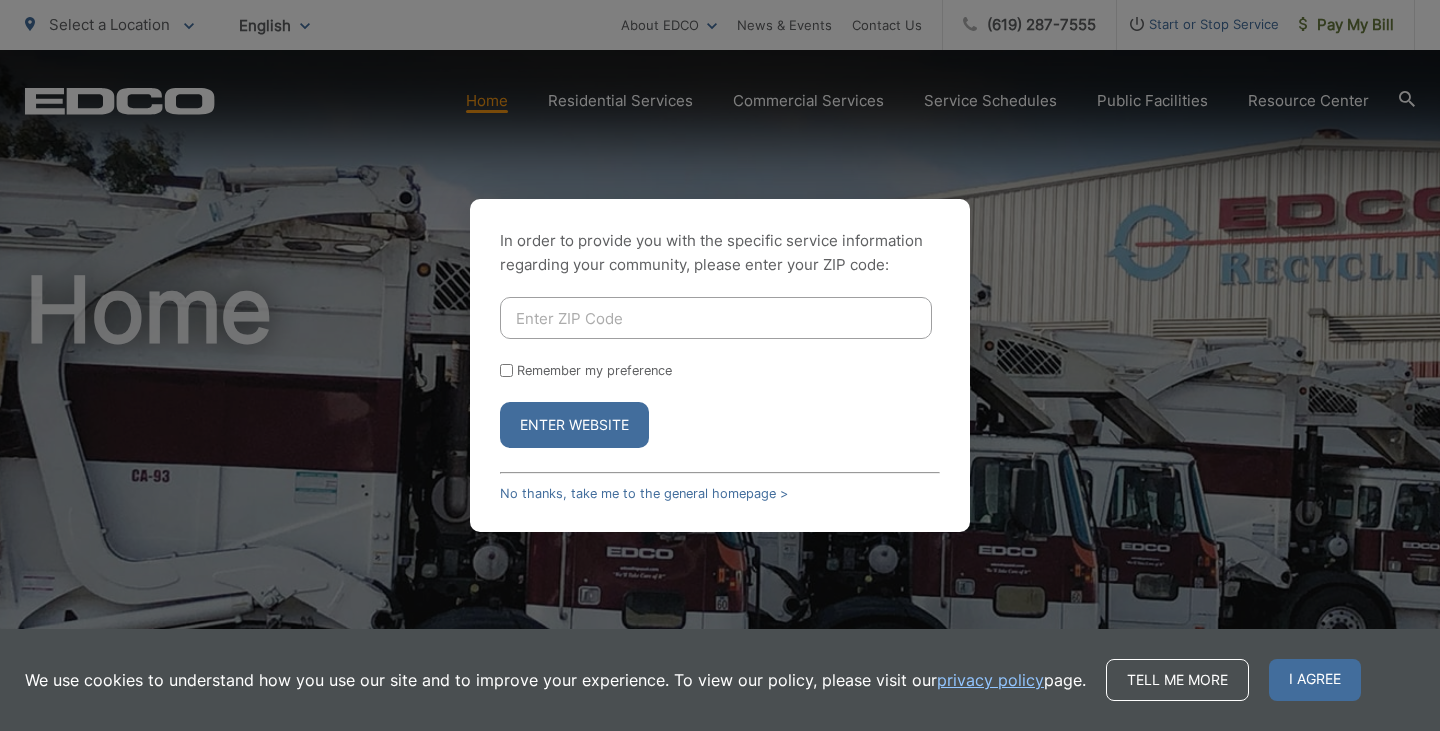 scroll, scrollTop: 0, scrollLeft: 0, axis: both 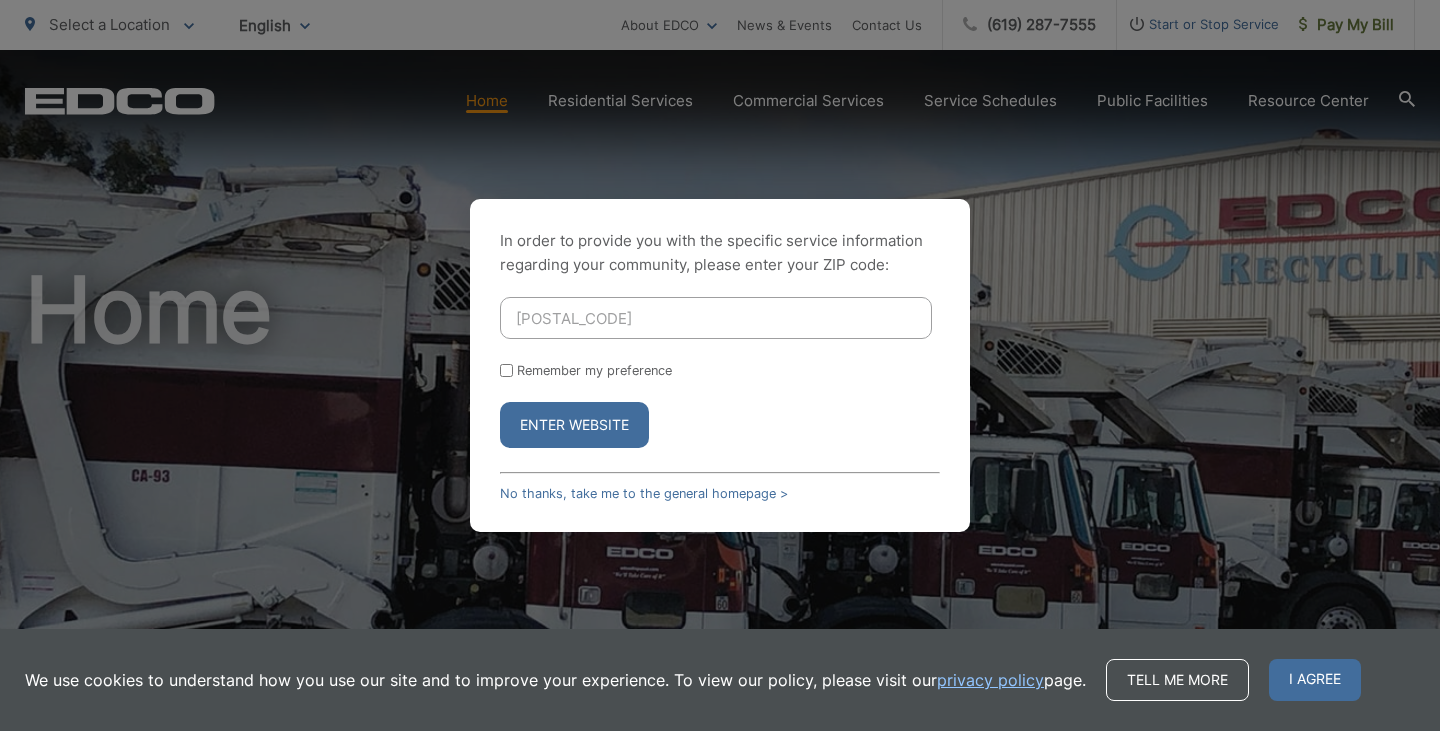drag, startPoint x: 0, startPoint y: 0, endPoint x: 619, endPoint y: 425, distance: 750.8569 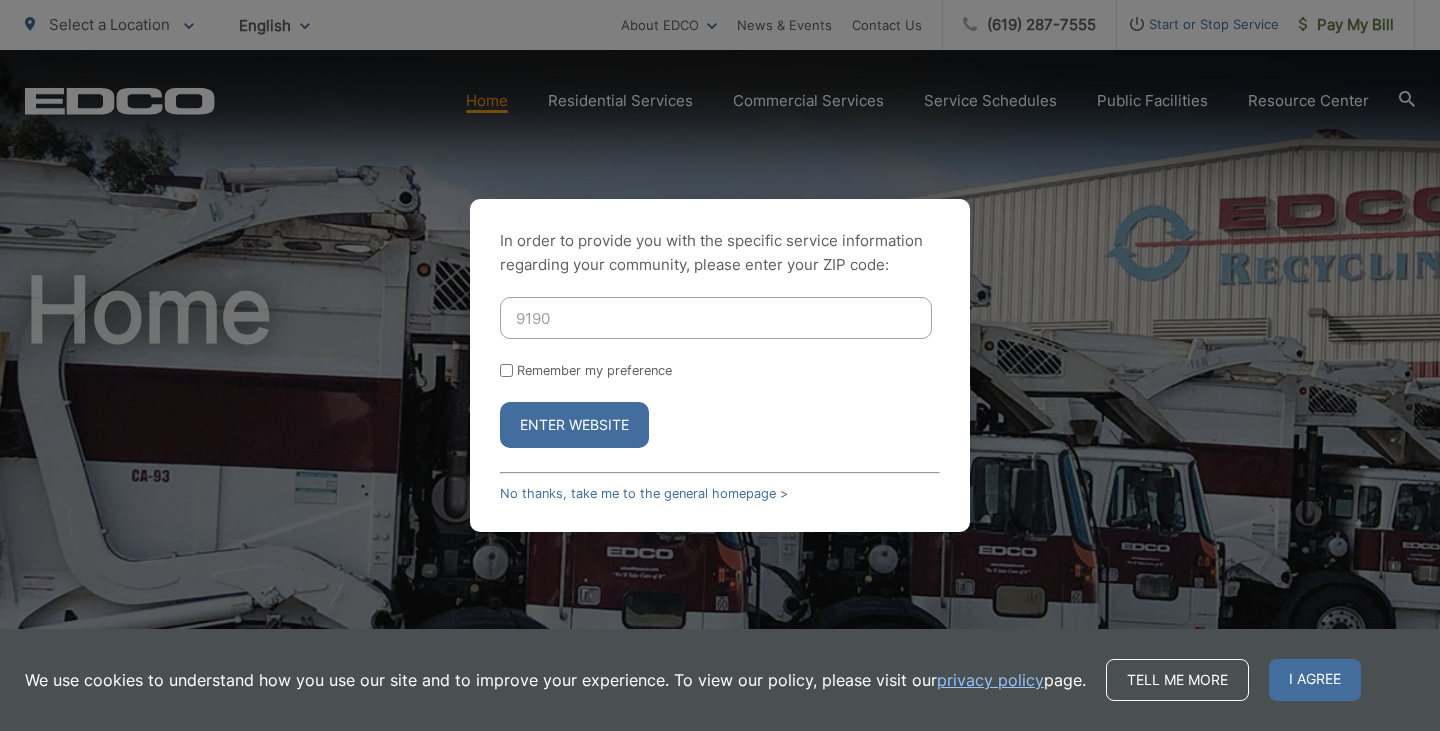 type on "91902" 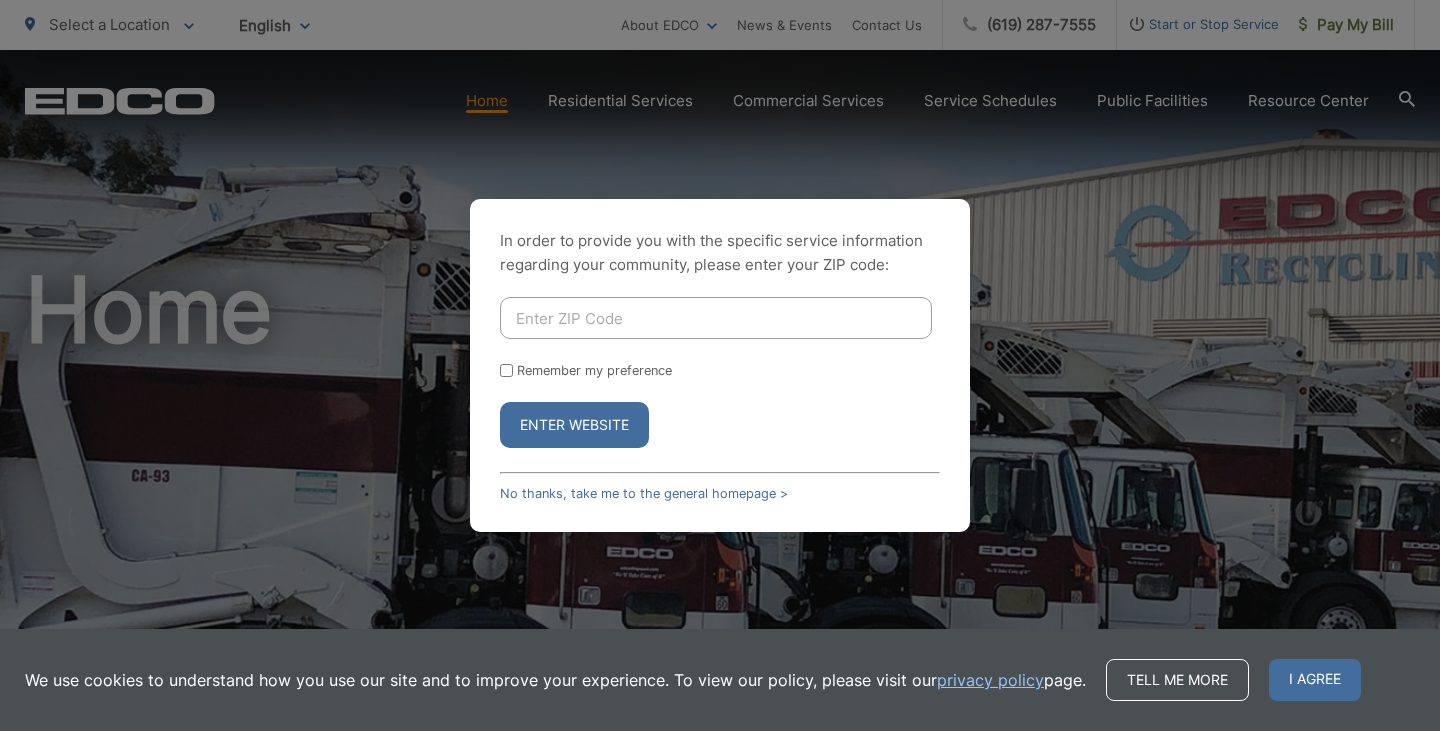 scroll, scrollTop: 0, scrollLeft: 0, axis: both 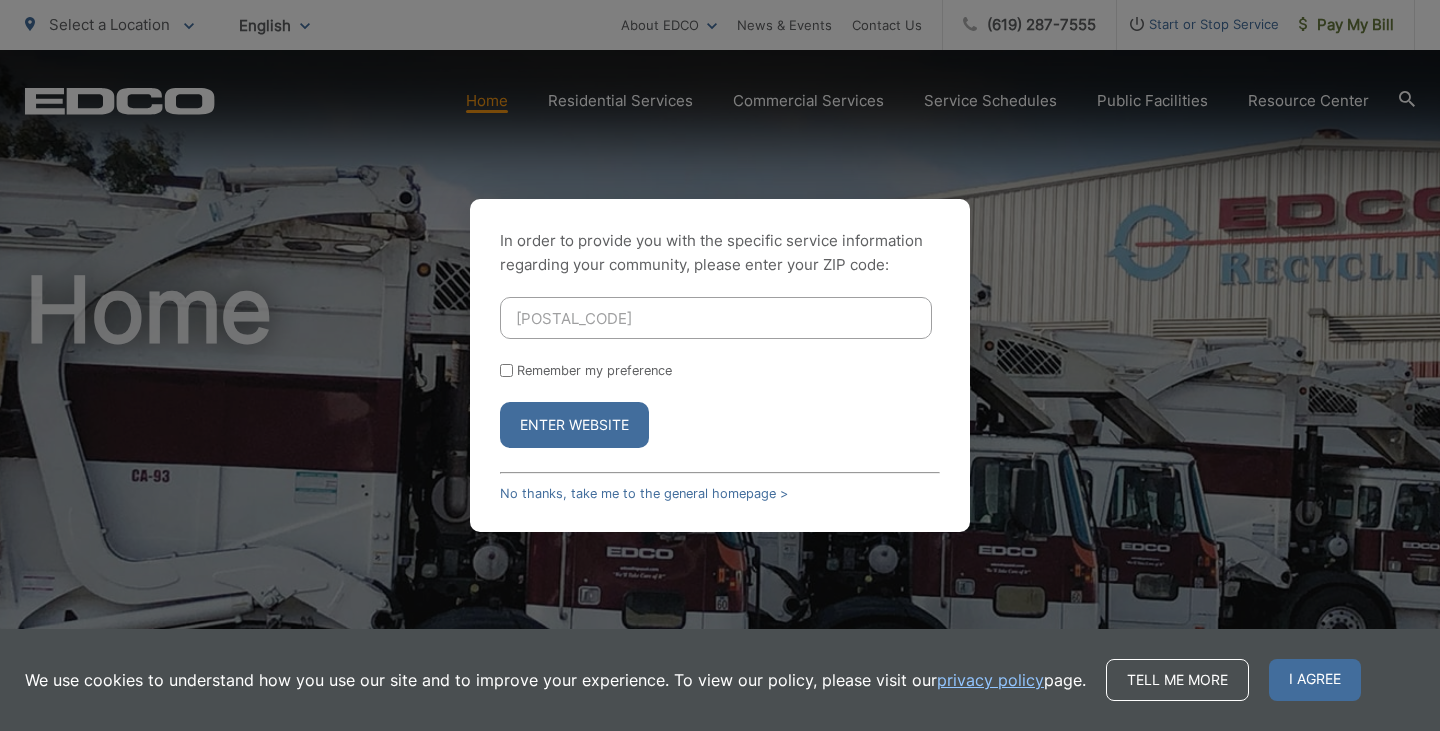 type on "91902" 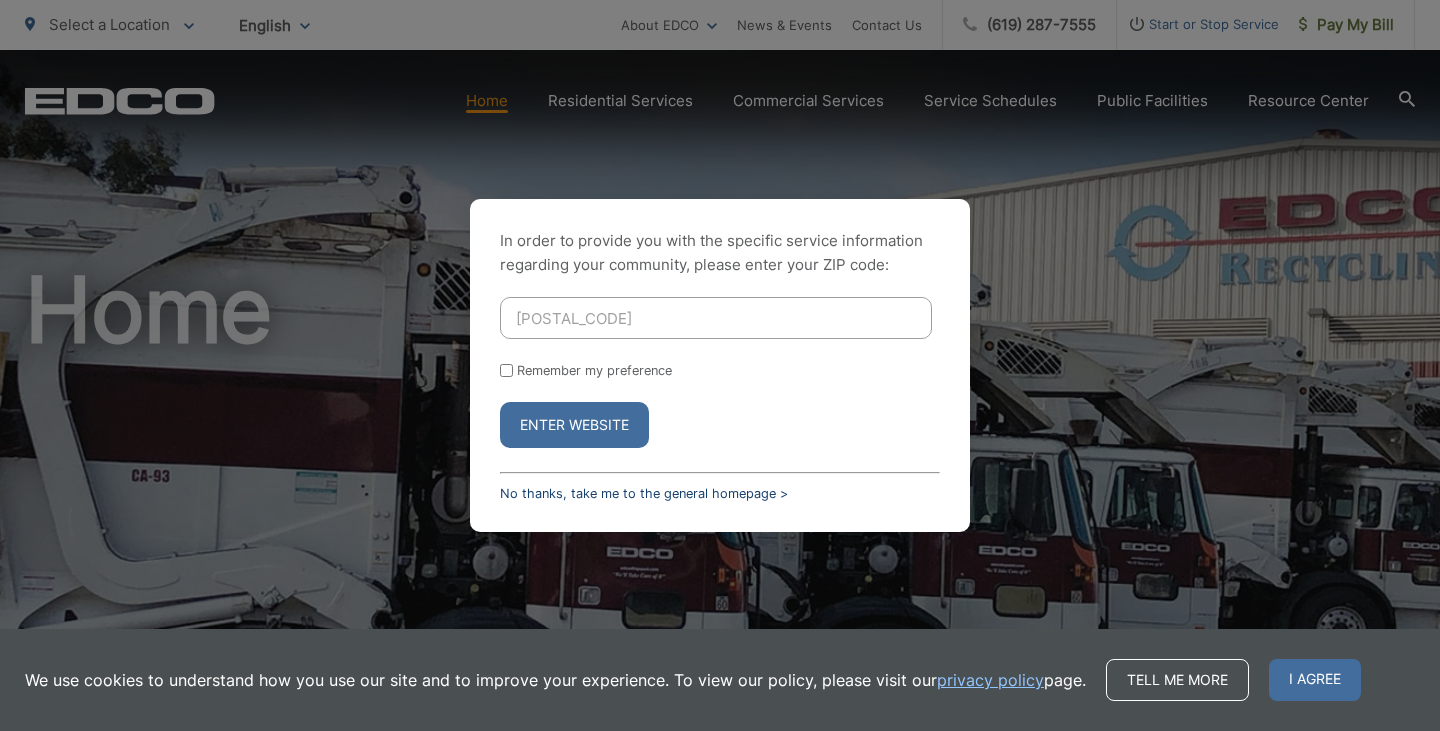 click on "No thanks, take me to the general homepage >" at bounding box center (644, 493) 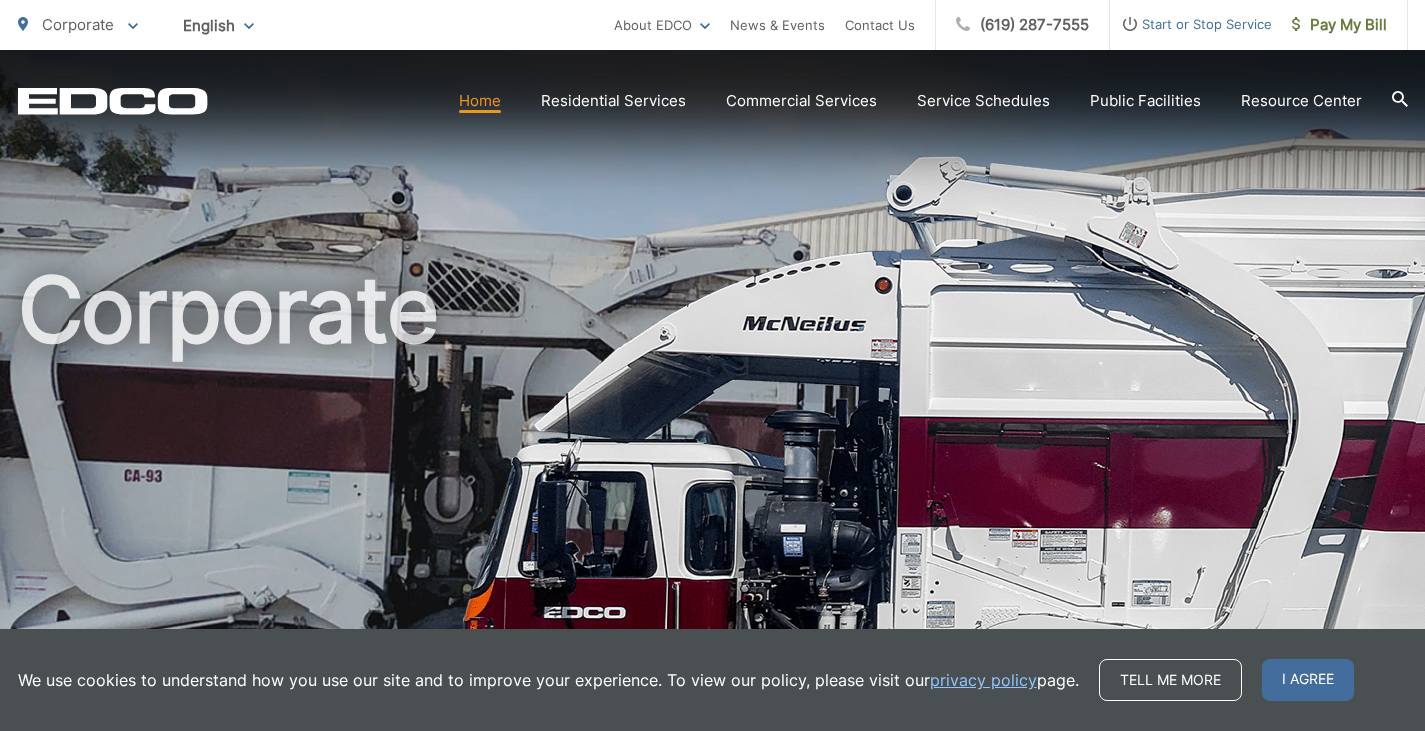 scroll, scrollTop: 0, scrollLeft: 0, axis: both 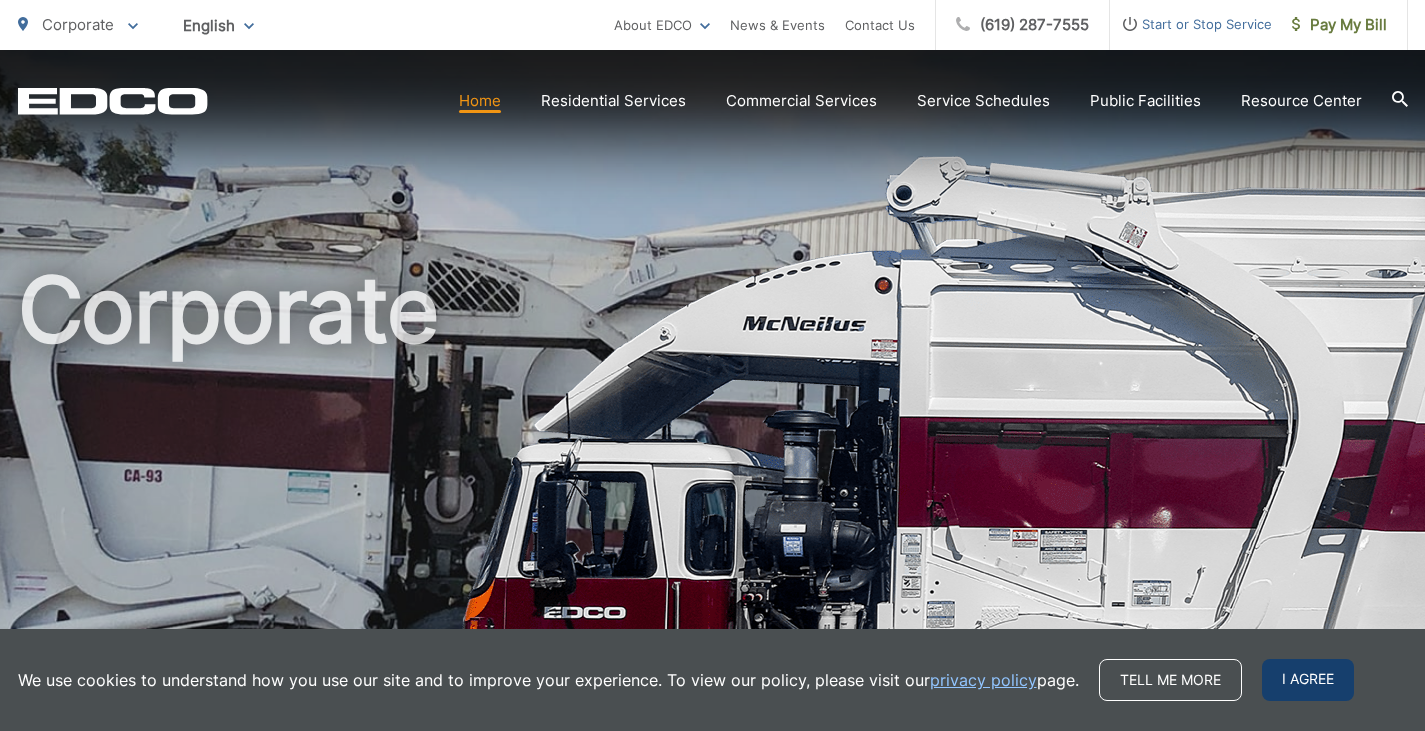 click on "I agree" at bounding box center [1308, 680] 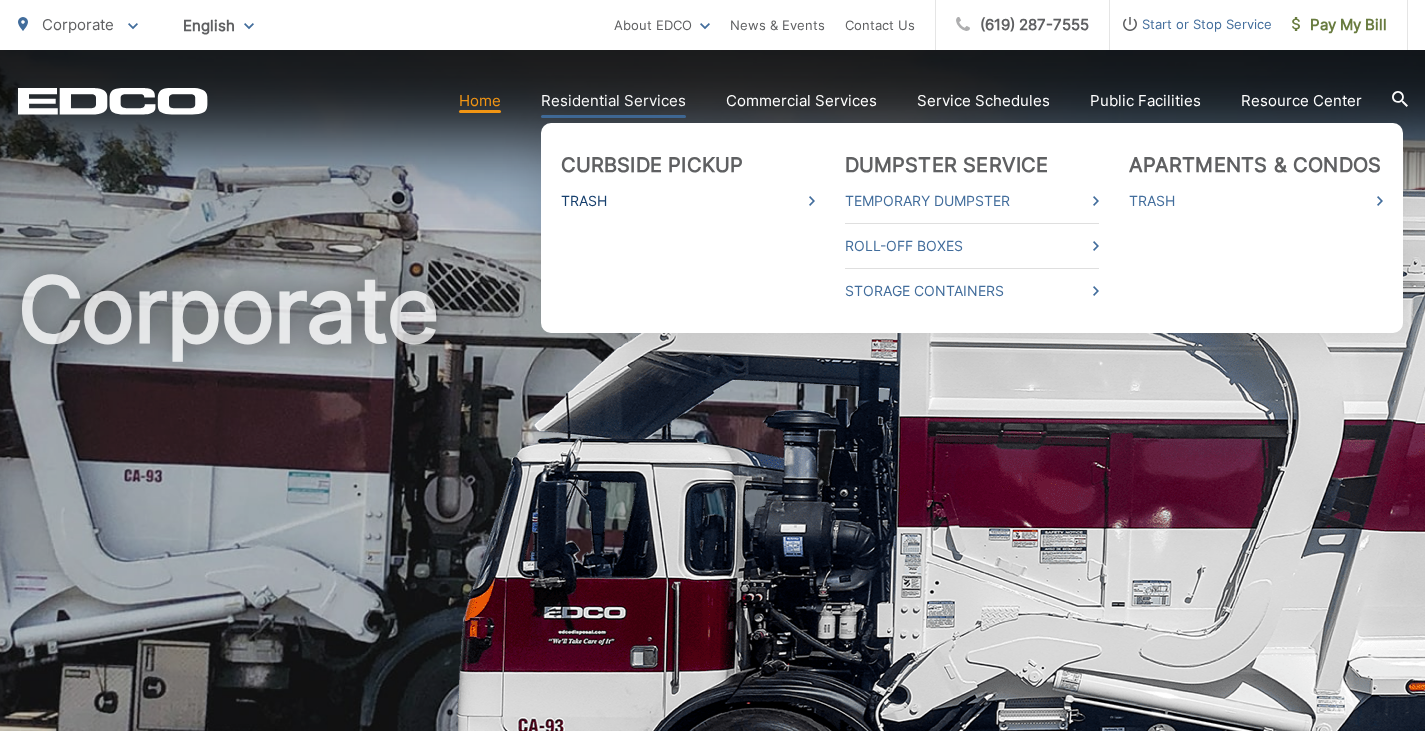 click on "Trash" at bounding box center [688, 201] 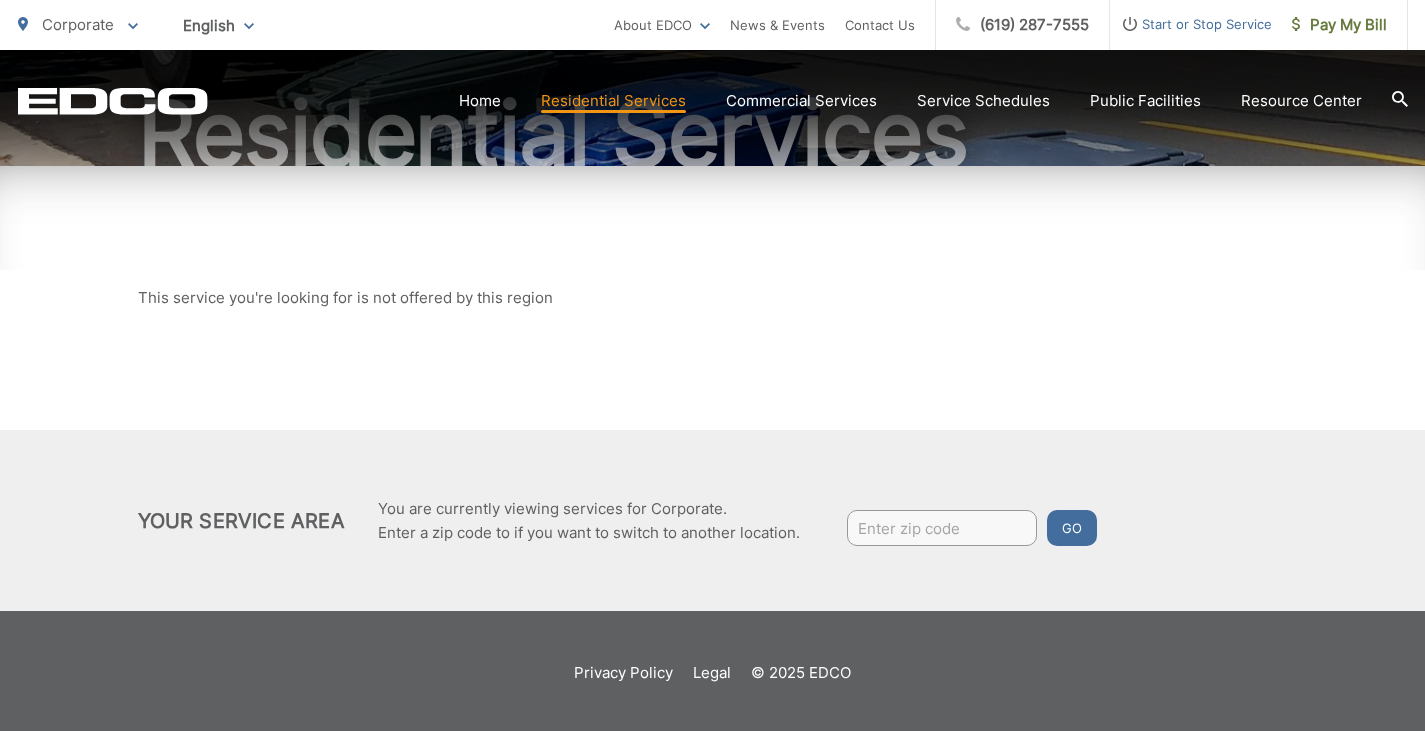 scroll, scrollTop: 231, scrollLeft: 0, axis: vertical 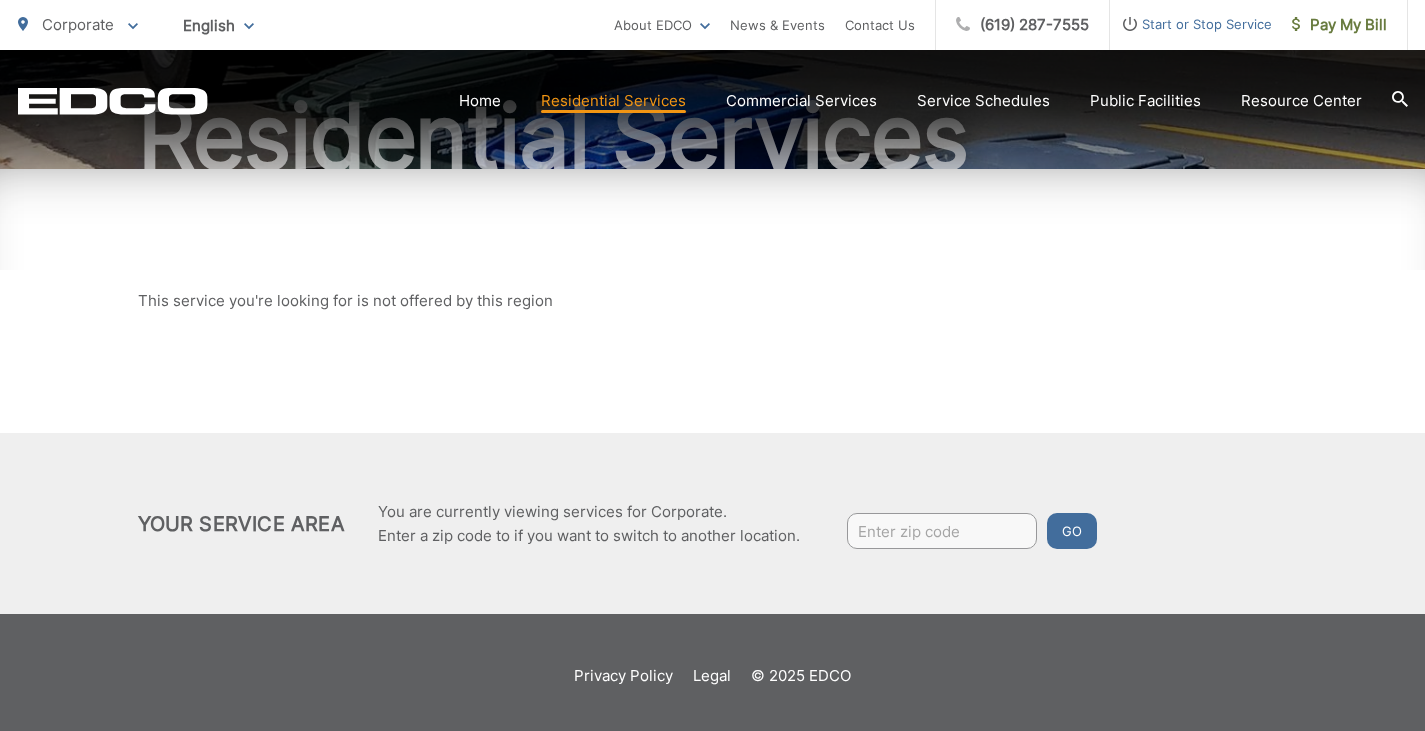 click at bounding box center (942, 531) 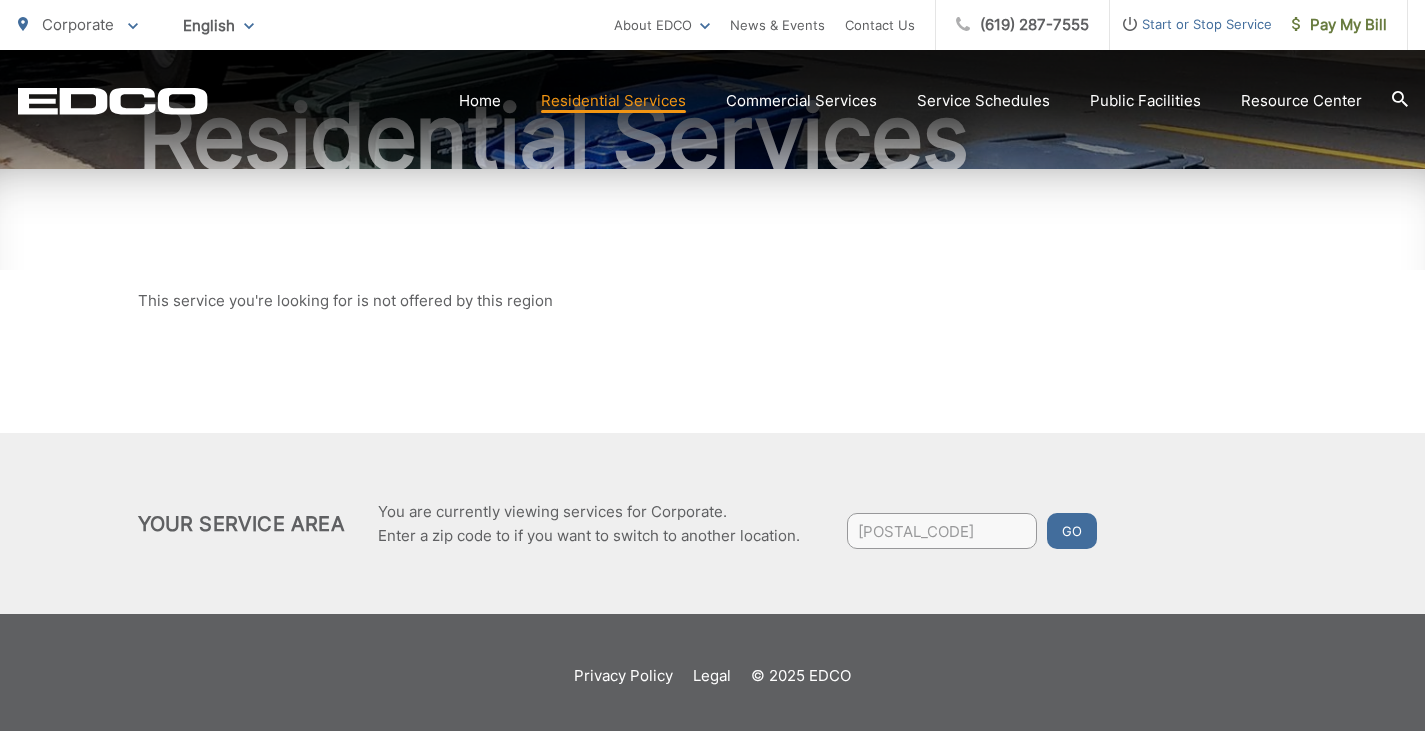 type on "91902" 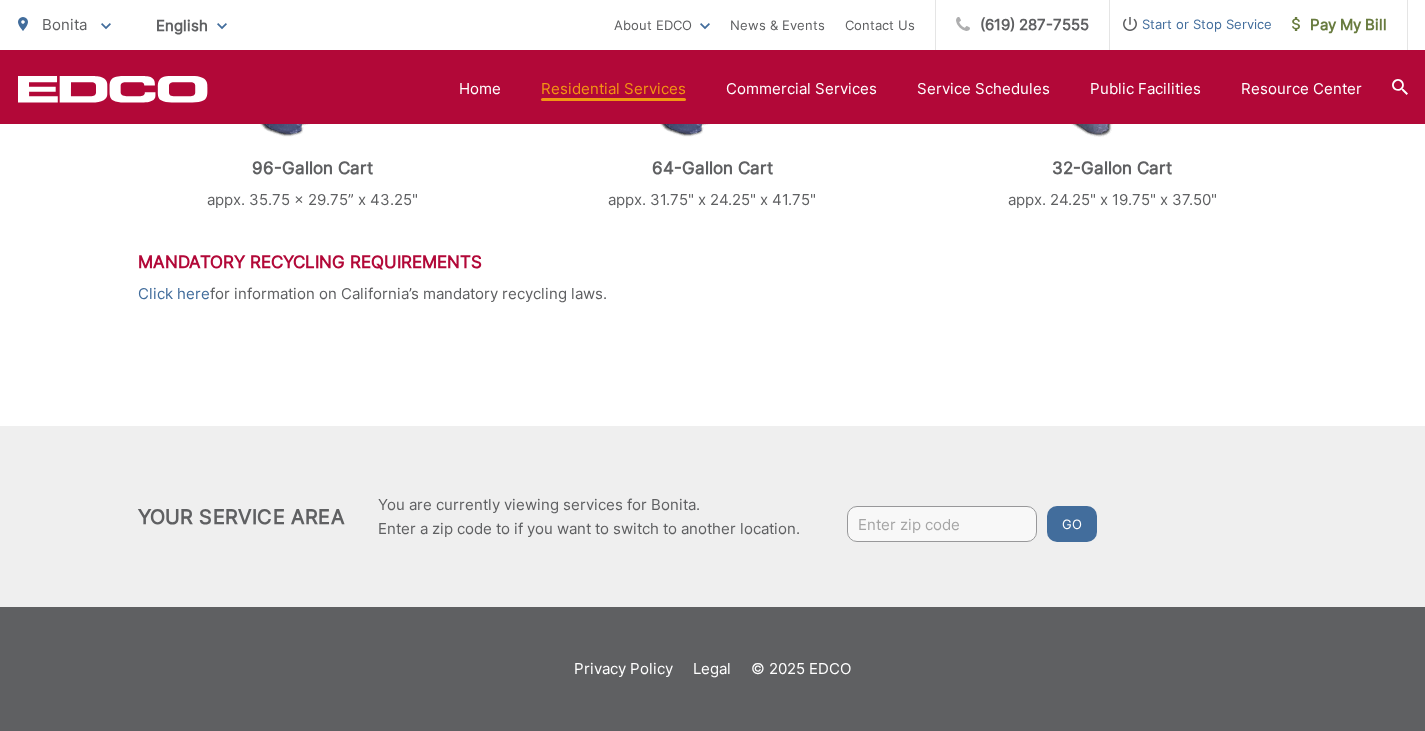 scroll, scrollTop: 0, scrollLeft: 0, axis: both 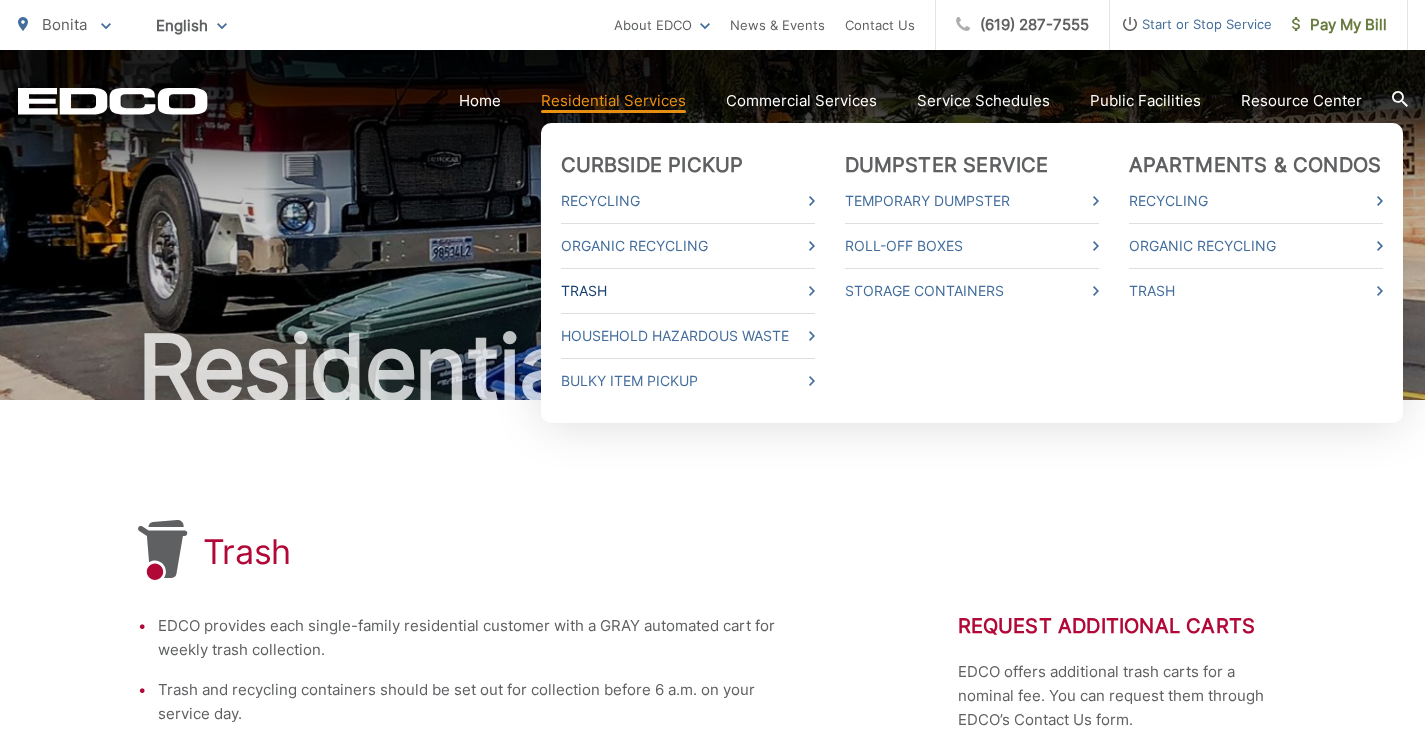 click on "Trash" at bounding box center [688, 291] 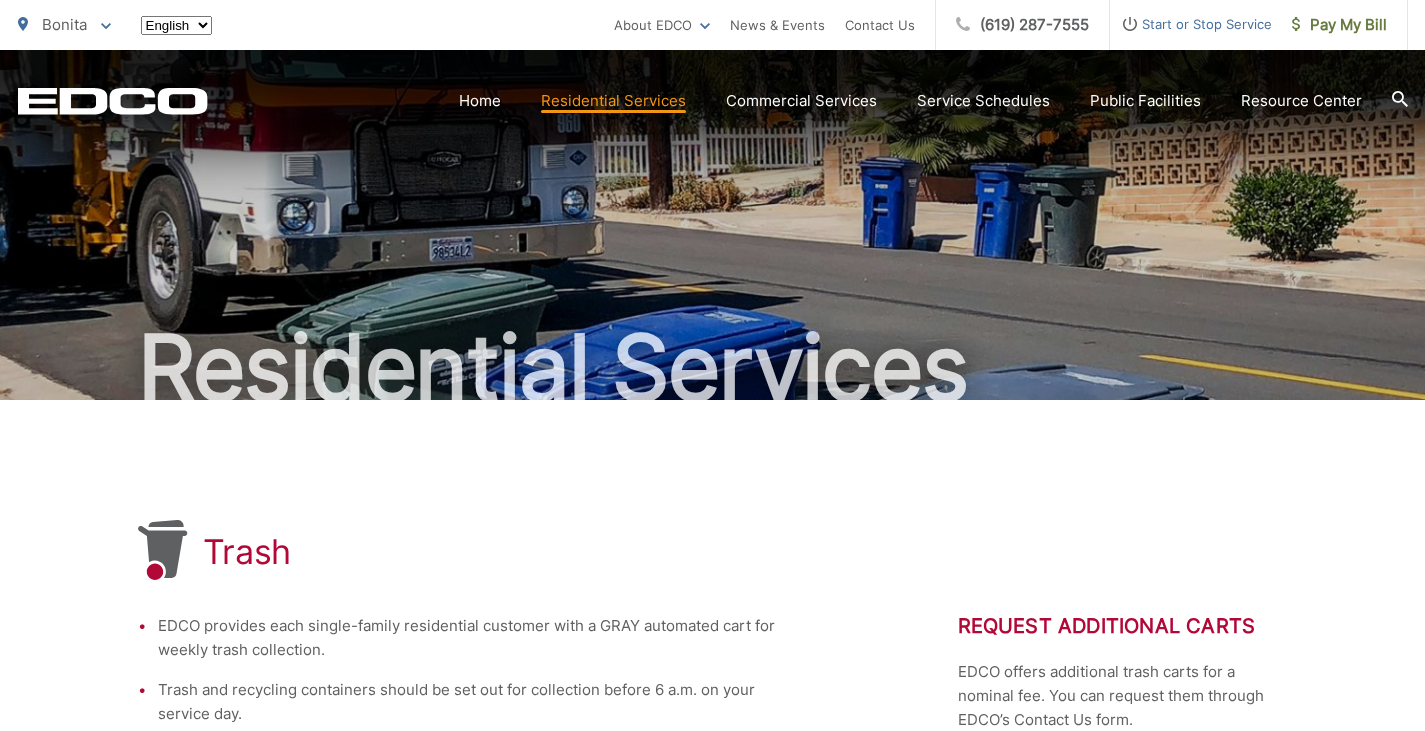 scroll, scrollTop: 0, scrollLeft: 0, axis: both 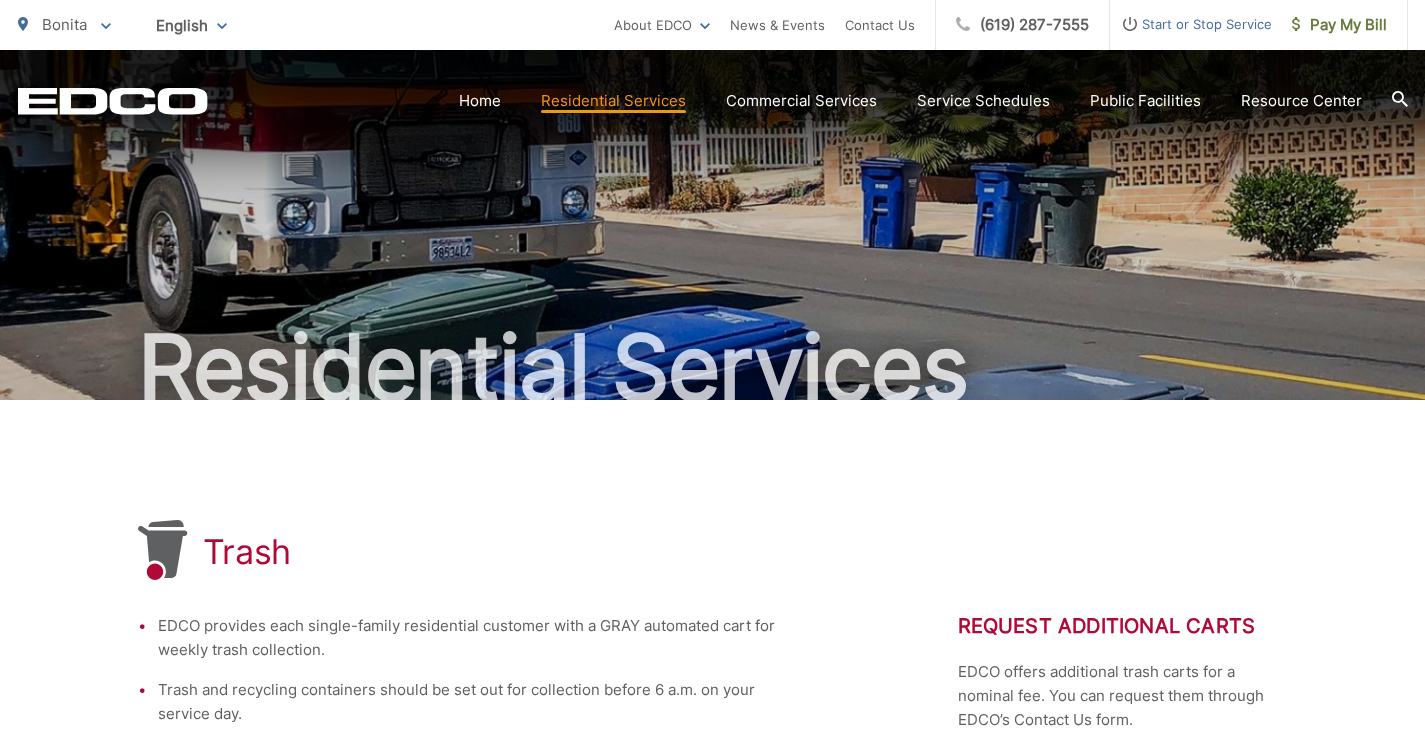 click at bounding box center [697, 365] 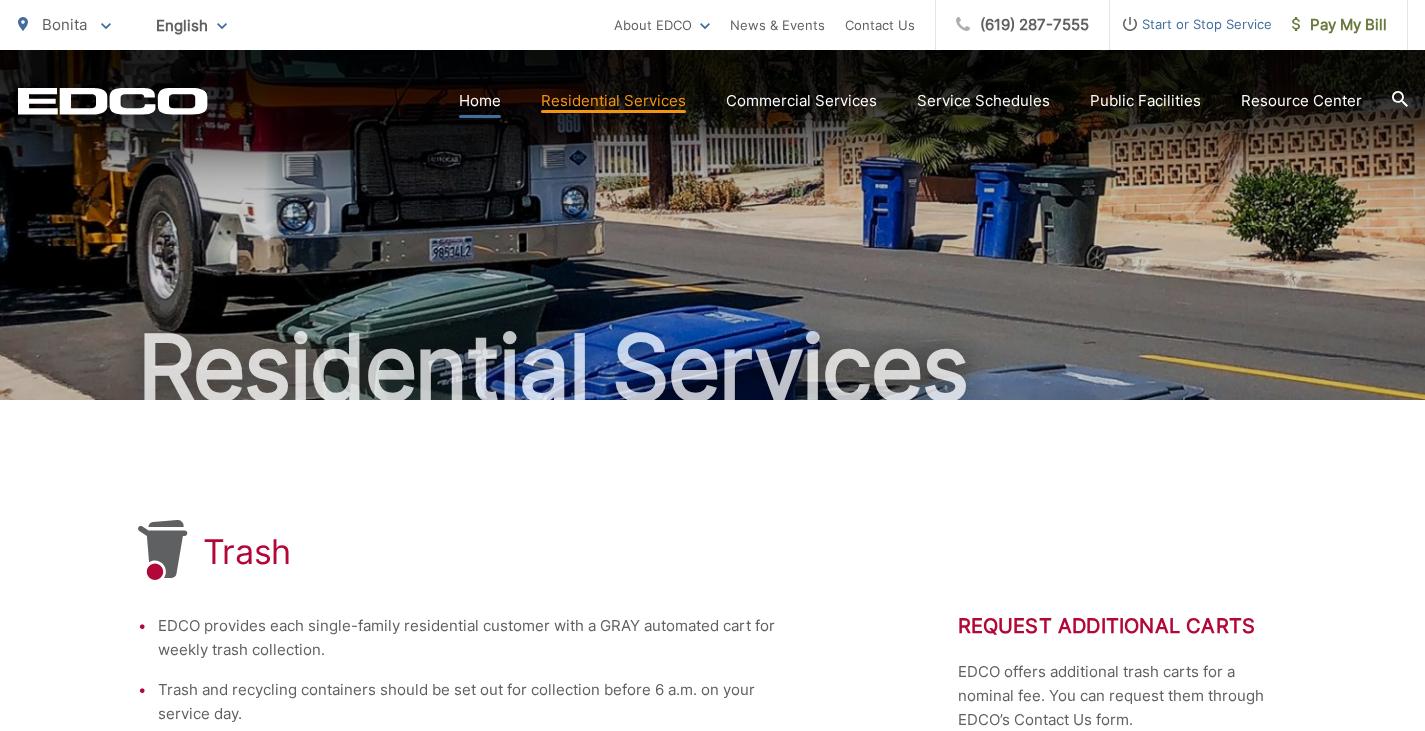 click on "Home" at bounding box center (480, 101) 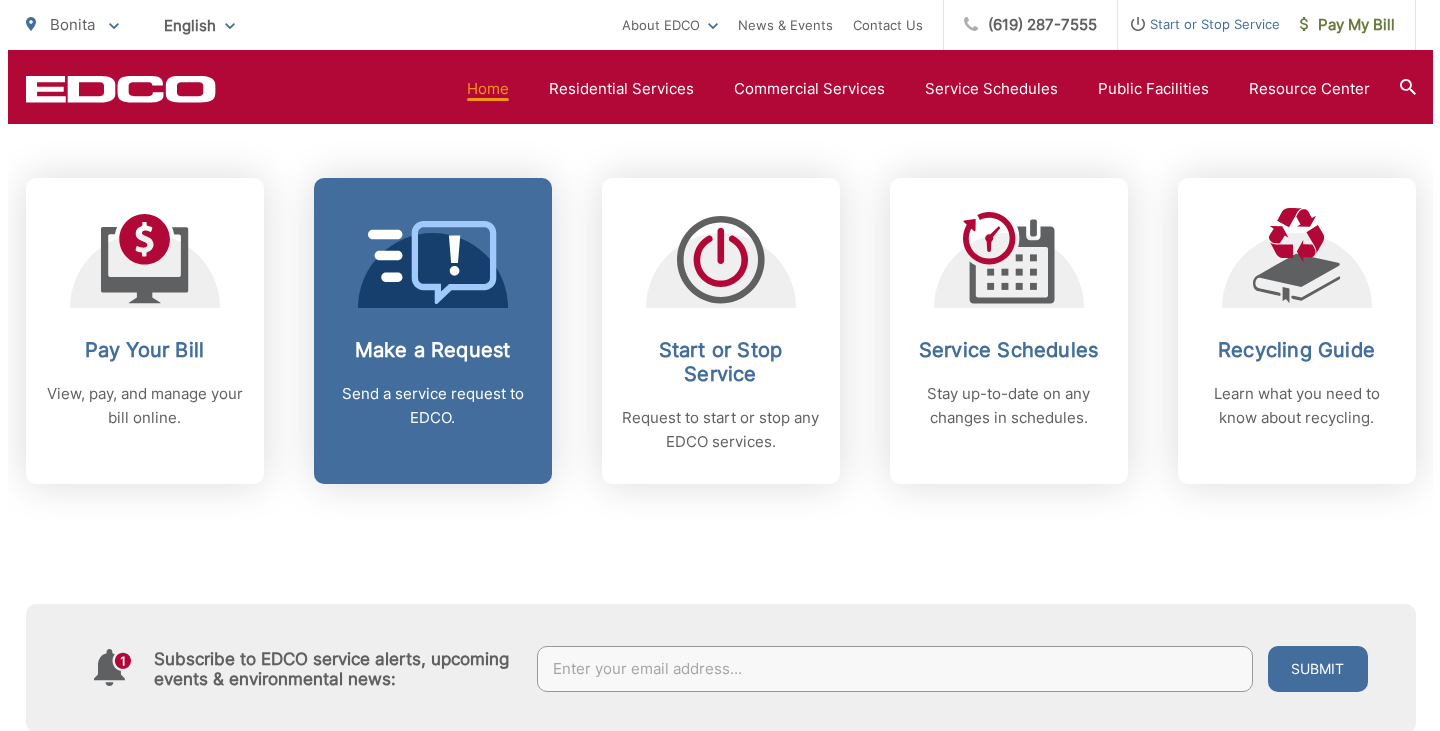 scroll, scrollTop: 818, scrollLeft: 0, axis: vertical 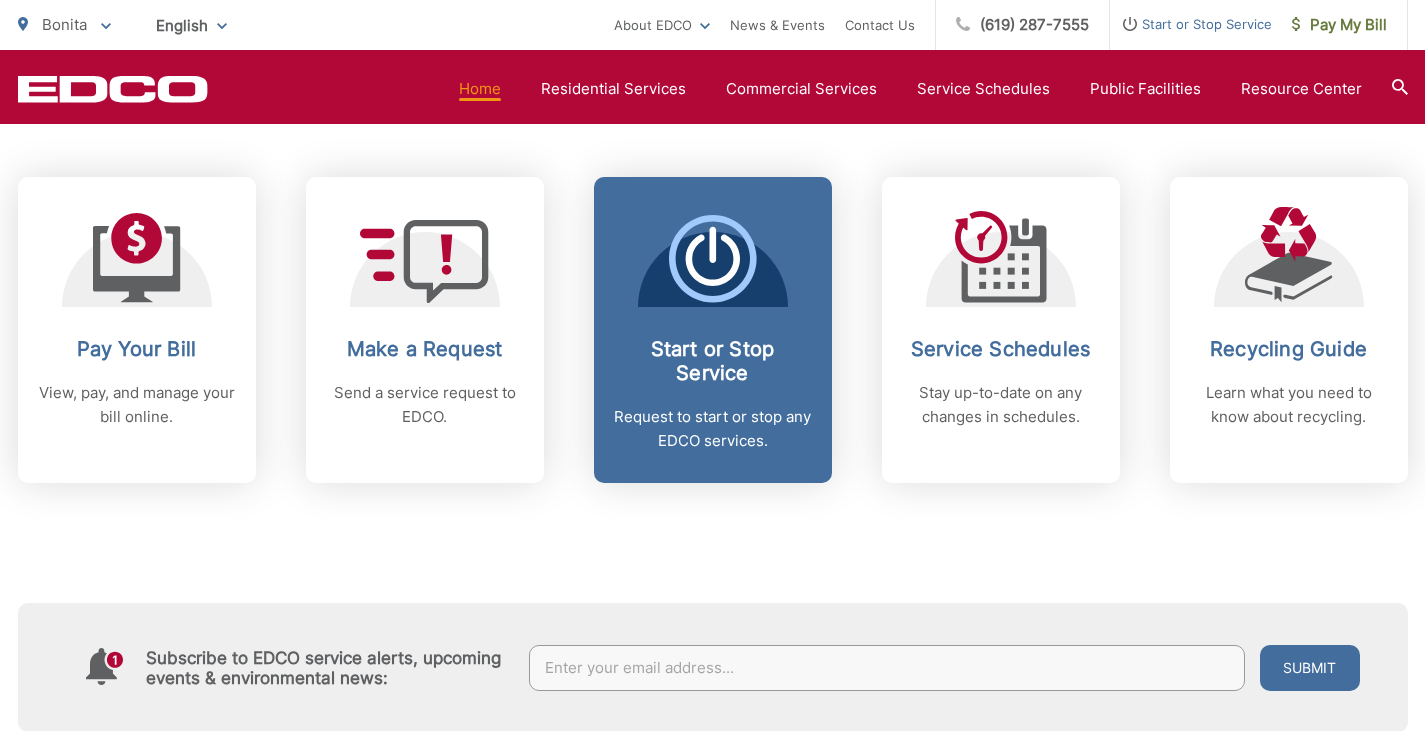 click on "Start or Stop Service" at bounding box center [713, 361] 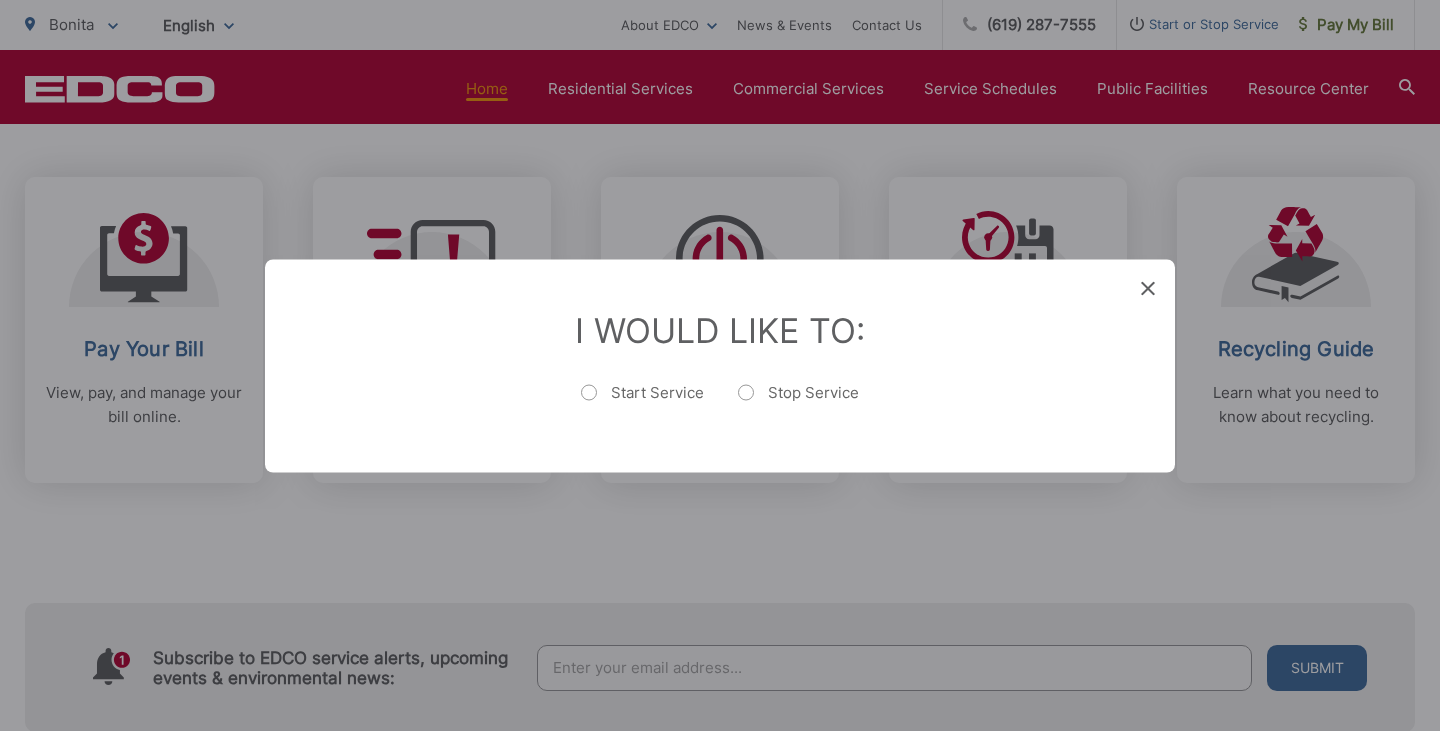 click on "Start Service" at bounding box center [642, 402] 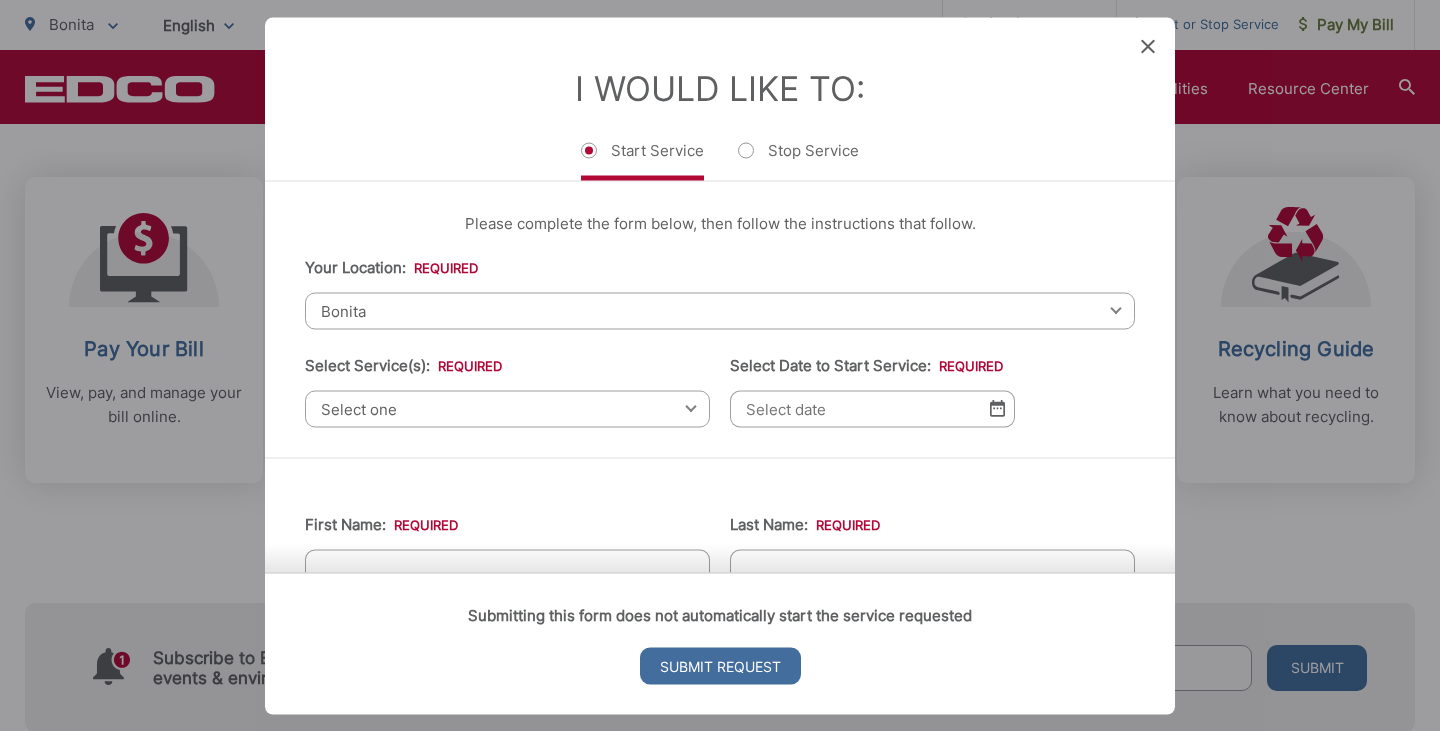 click on "Bonita" at bounding box center [720, 310] 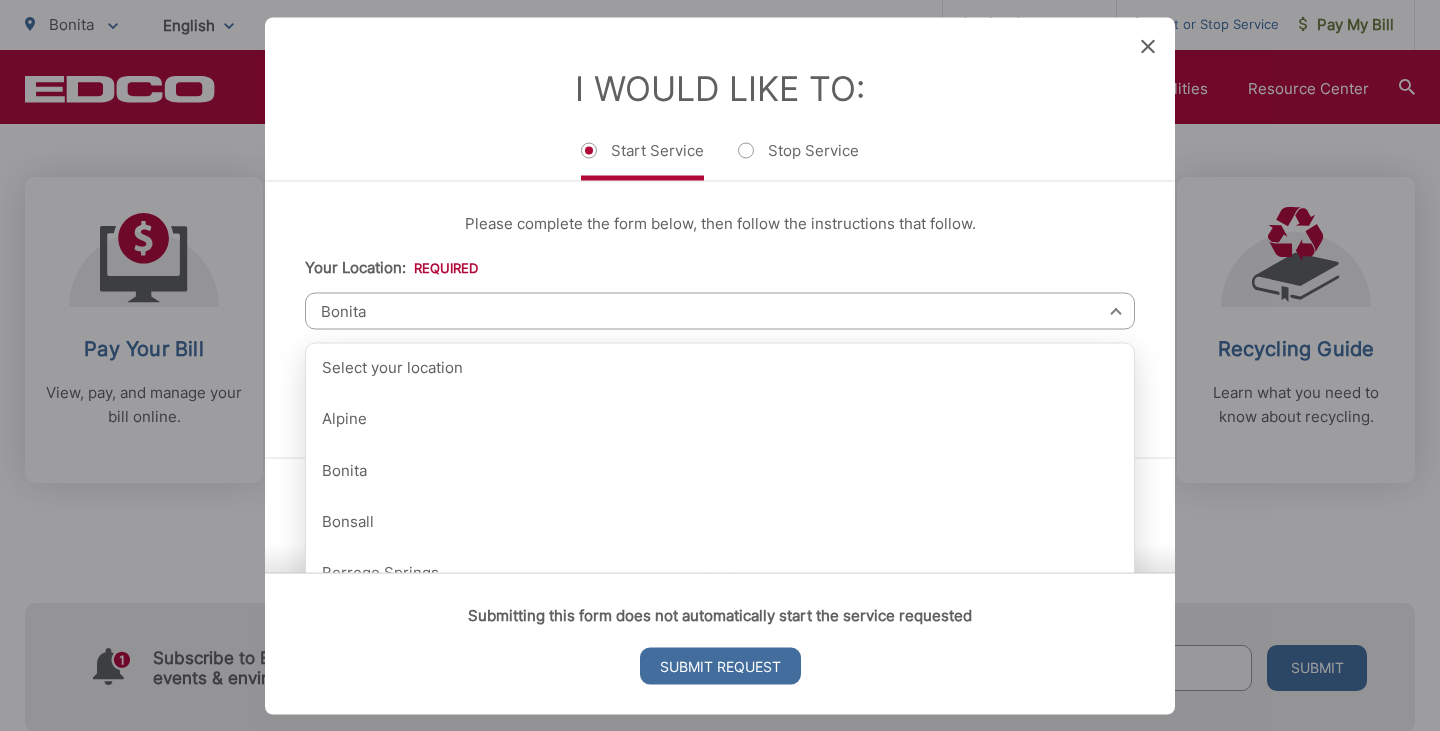 click on "Bonita" at bounding box center [720, 310] 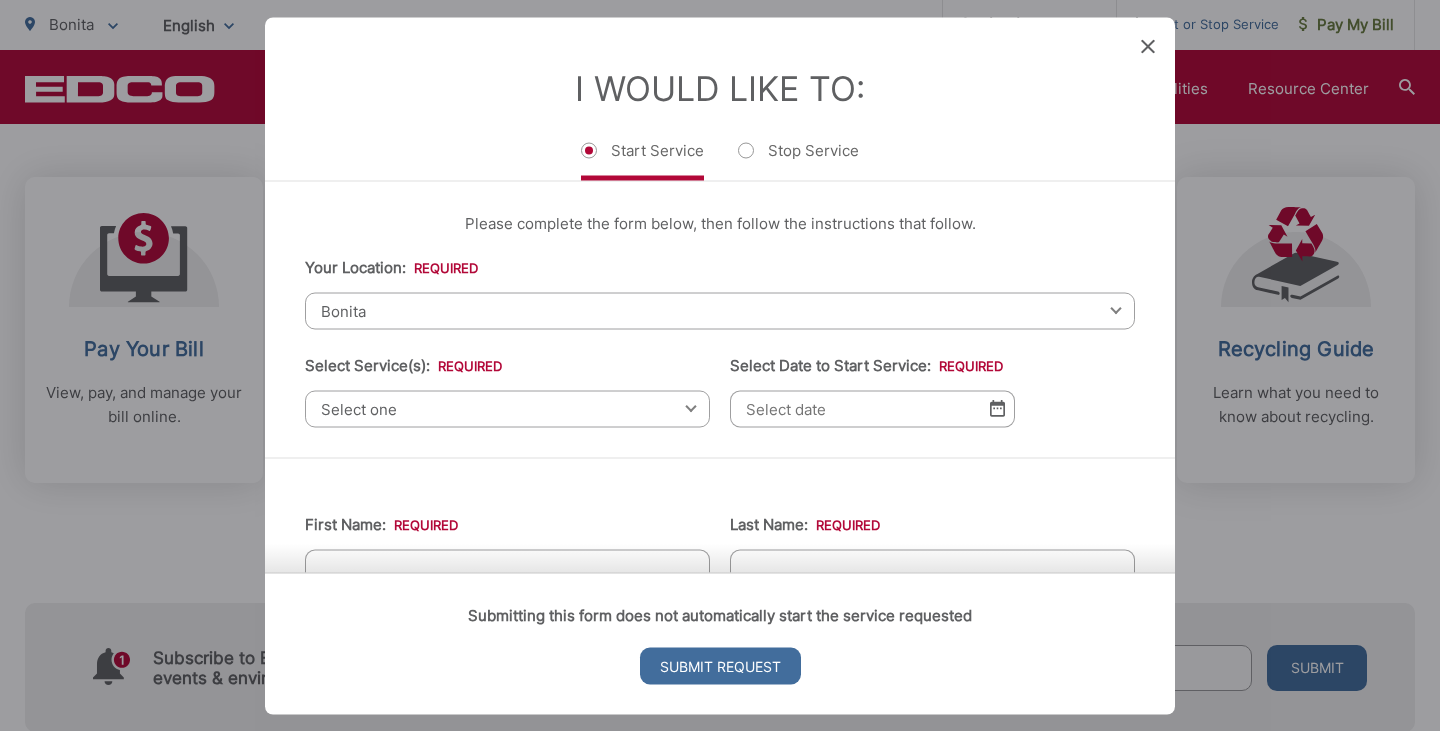 click on "Select one" at bounding box center [507, 408] 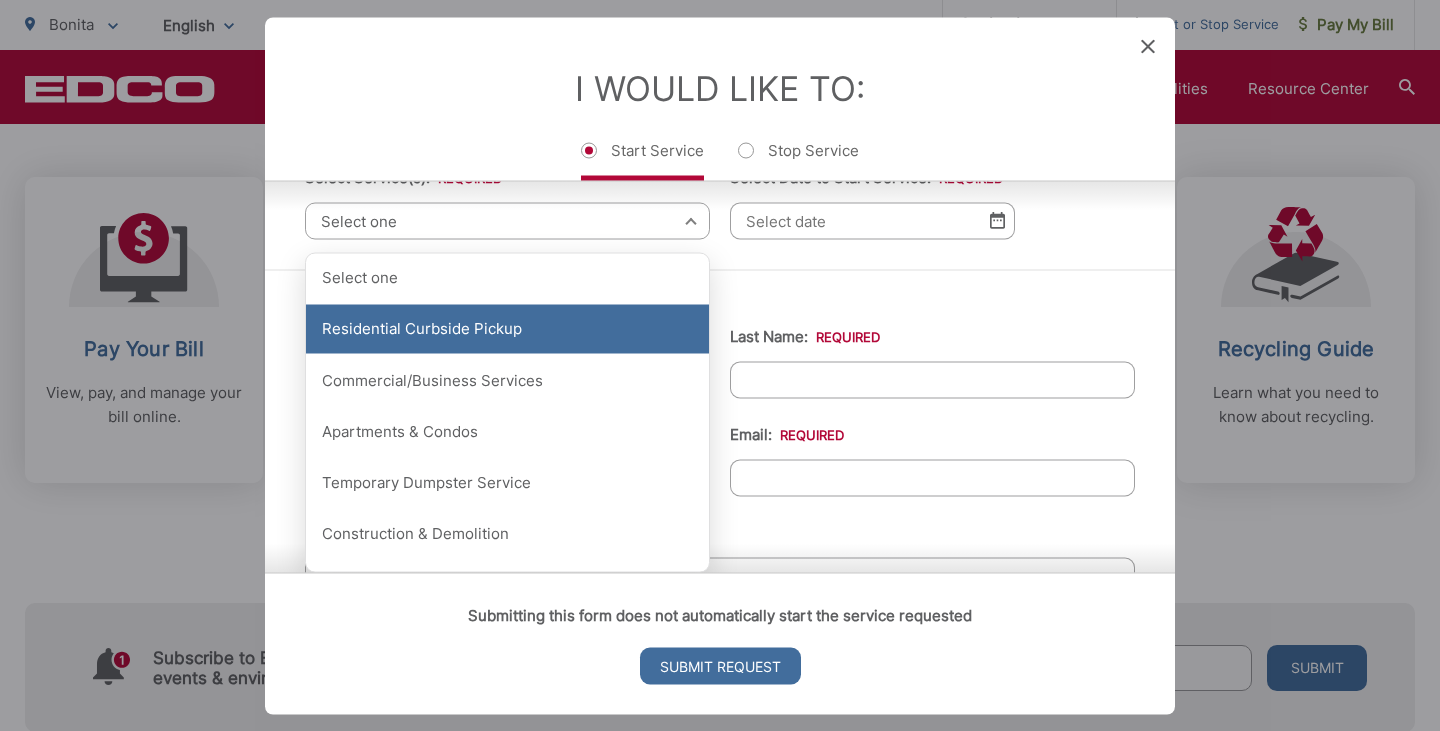 scroll, scrollTop: 189, scrollLeft: 0, axis: vertical 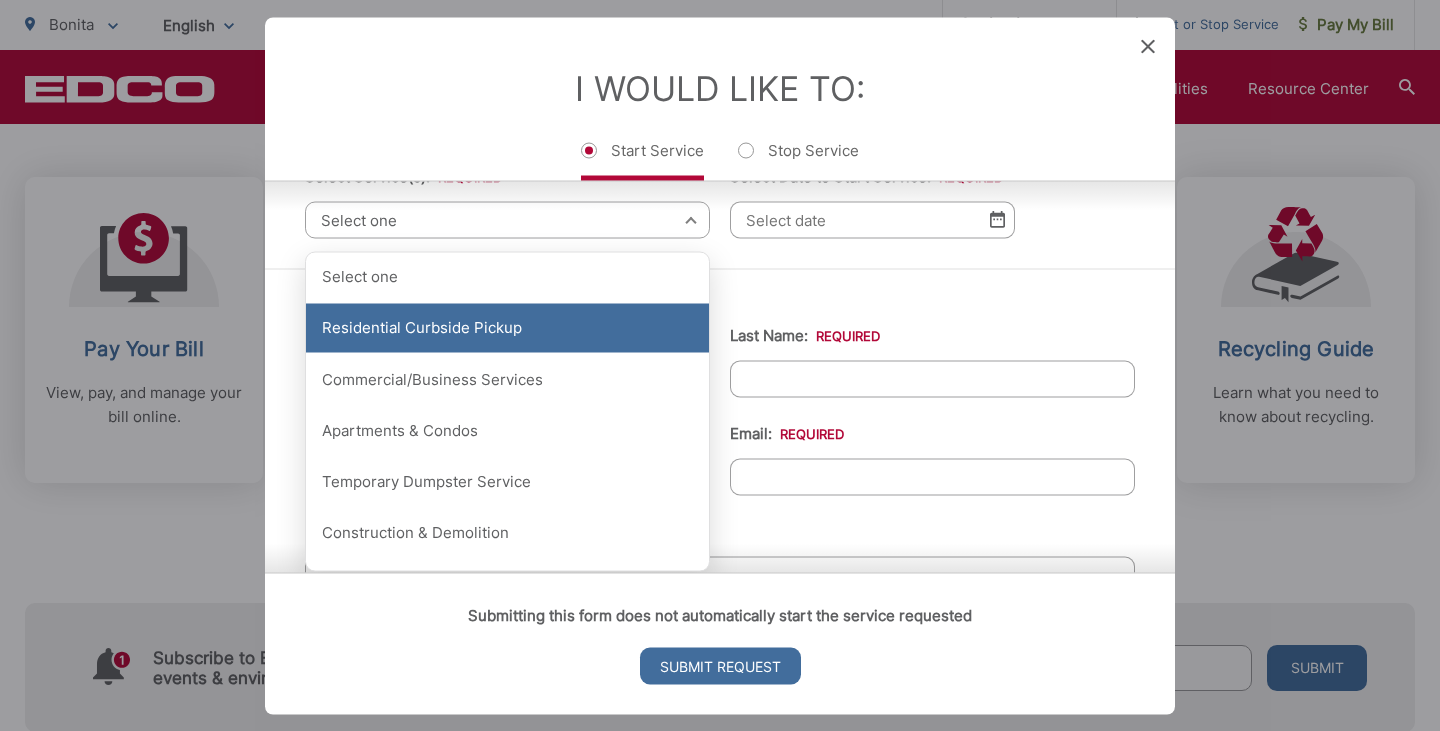 click on "Residential Curbside Pickup" at bounding box center [507, 328] 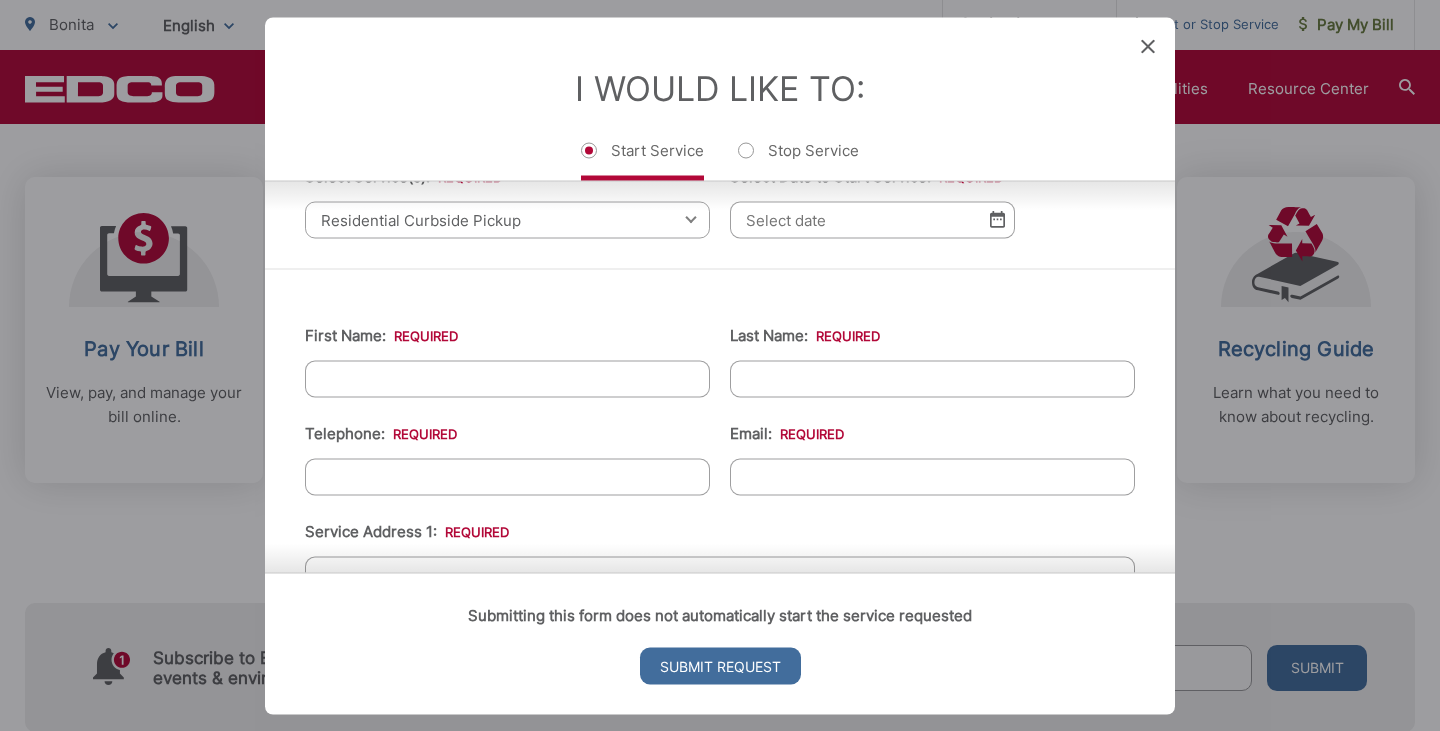 click on "Select Date to Start Service: *" at bounding box center [872, 219] 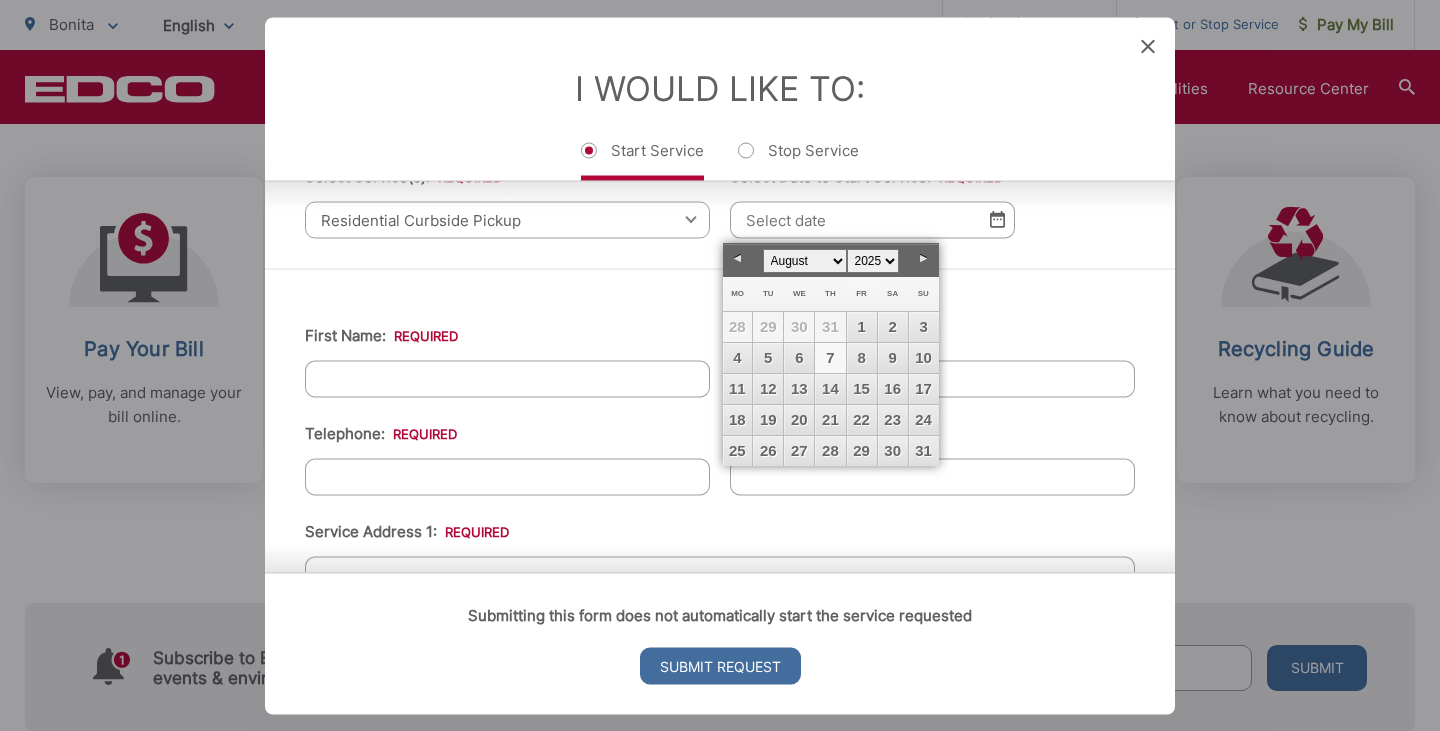 click on "7" at bounding box center [830, 358] 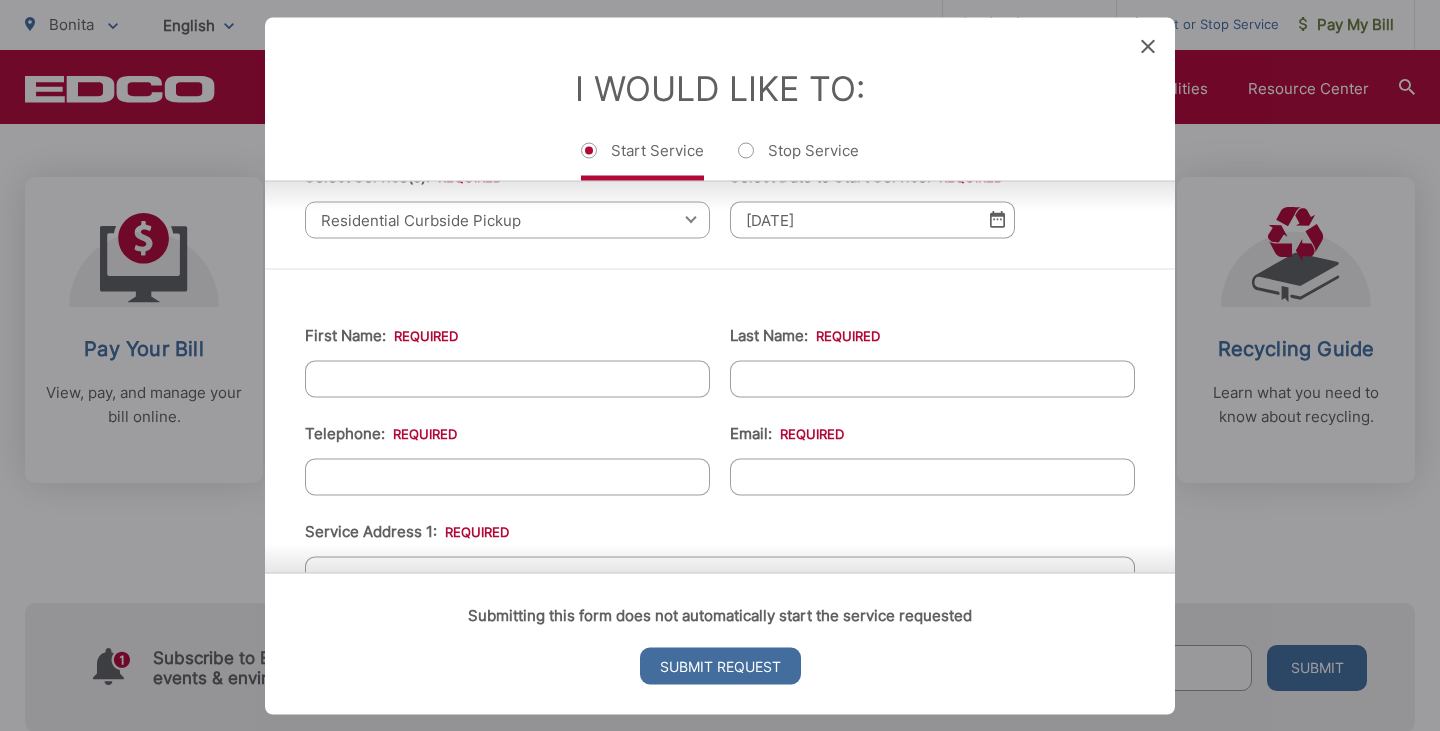 scroll, scrollTop: 175, scrollLeft: 0, axis: vertical 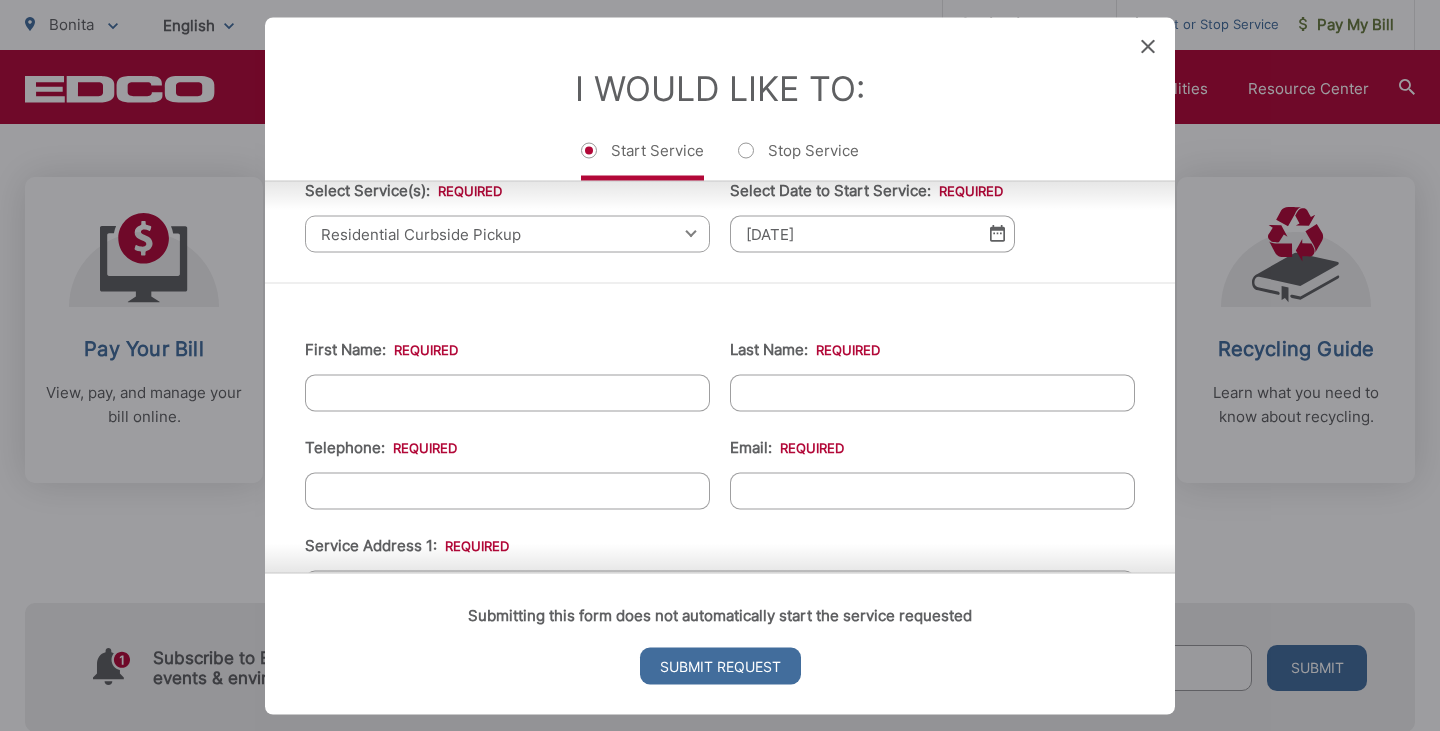 click on "First Name: *" at bounding box center [507, 392] 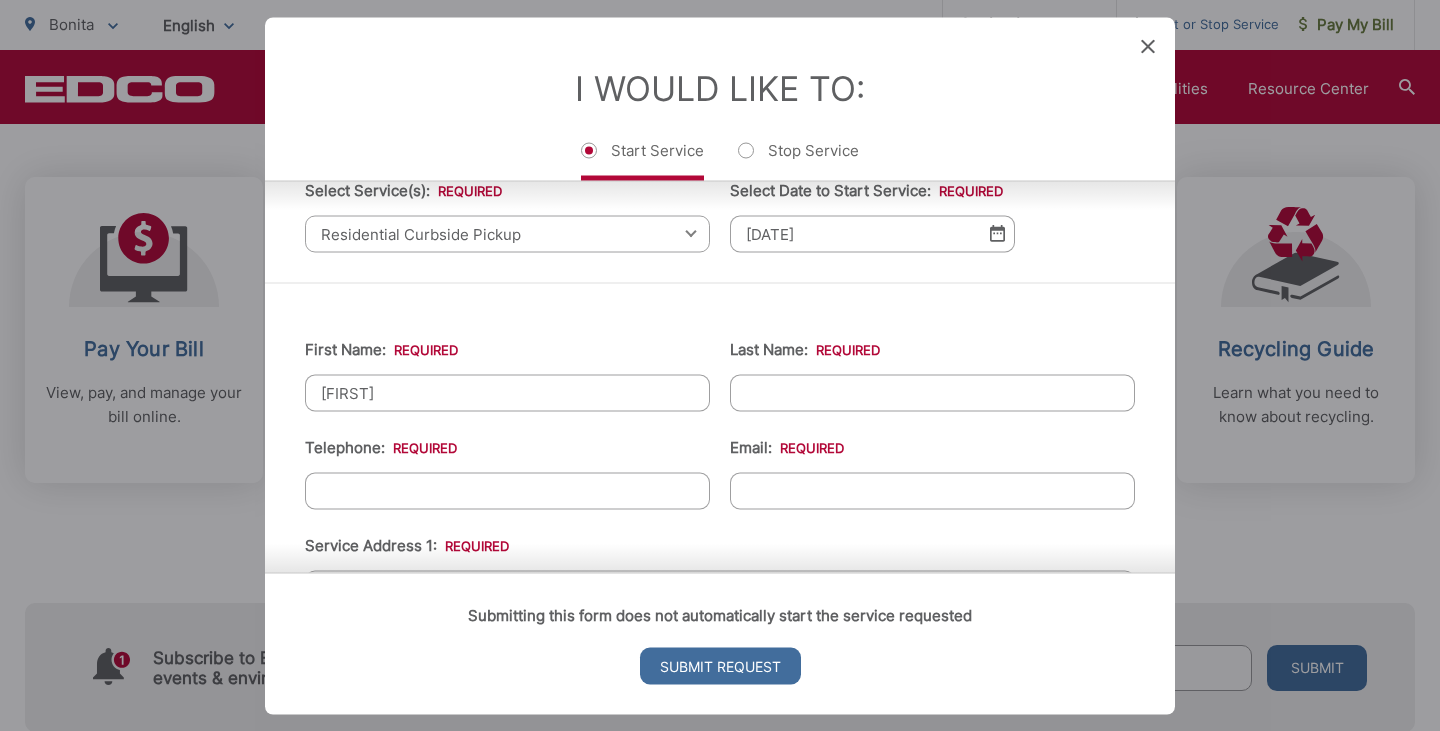 type on "Peters" 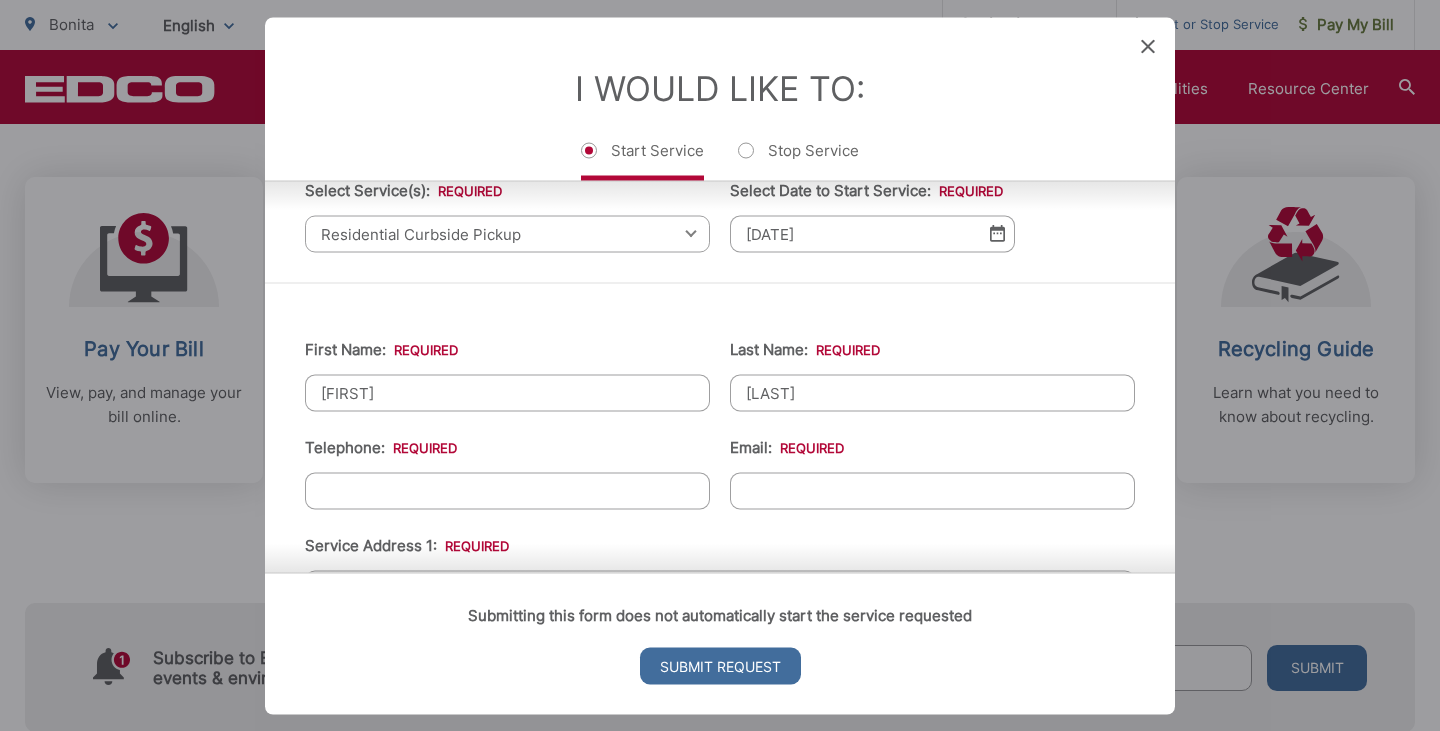type on "9252936280" 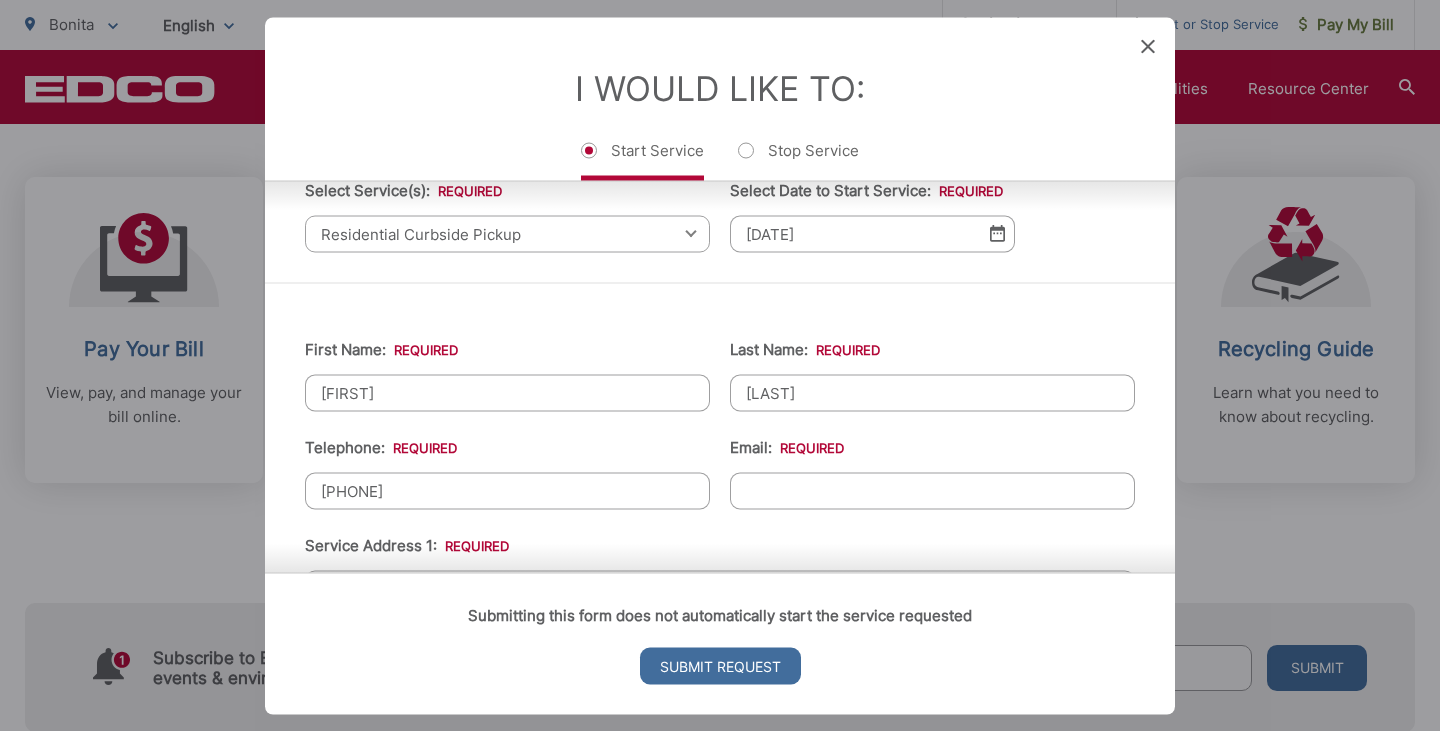 type on "tylerpeters20@gmail.com" 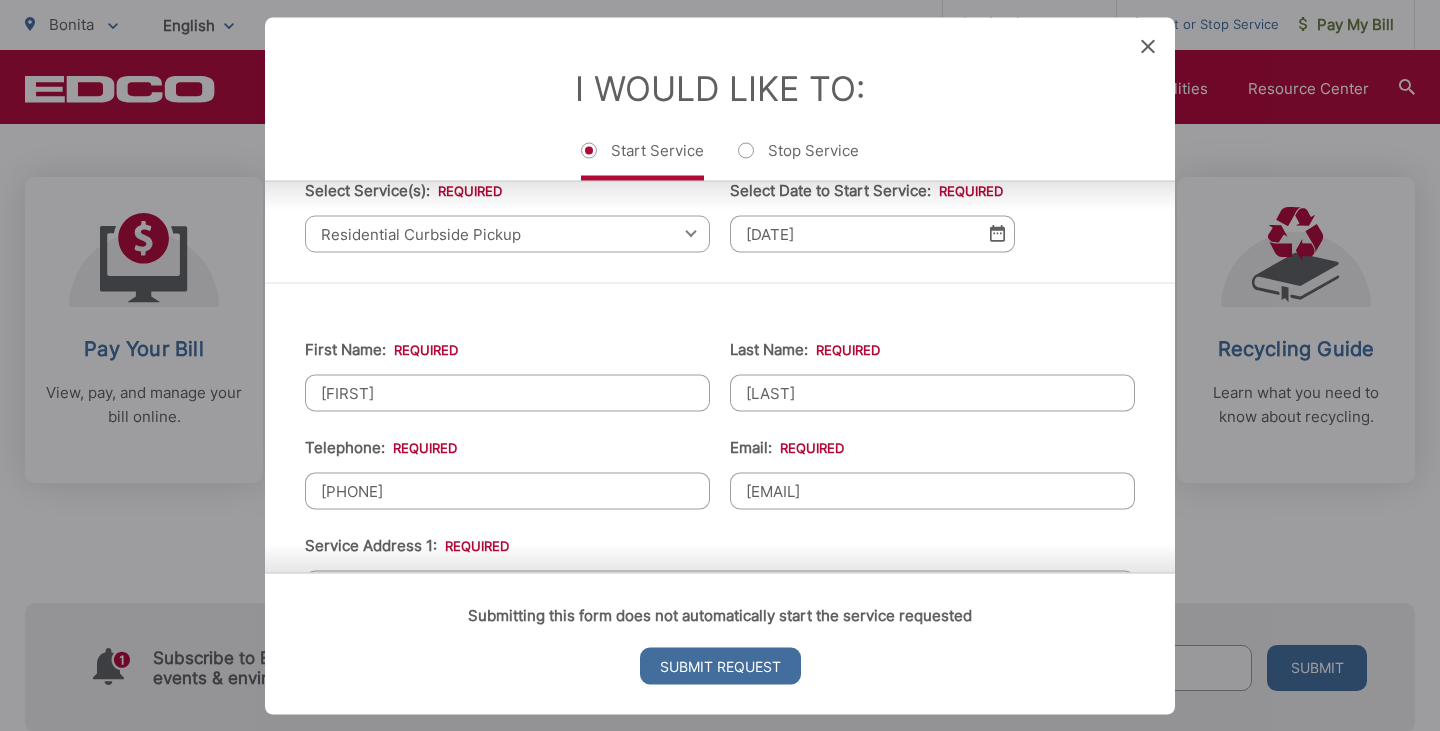 type on "4245 Sweetwater Rd" 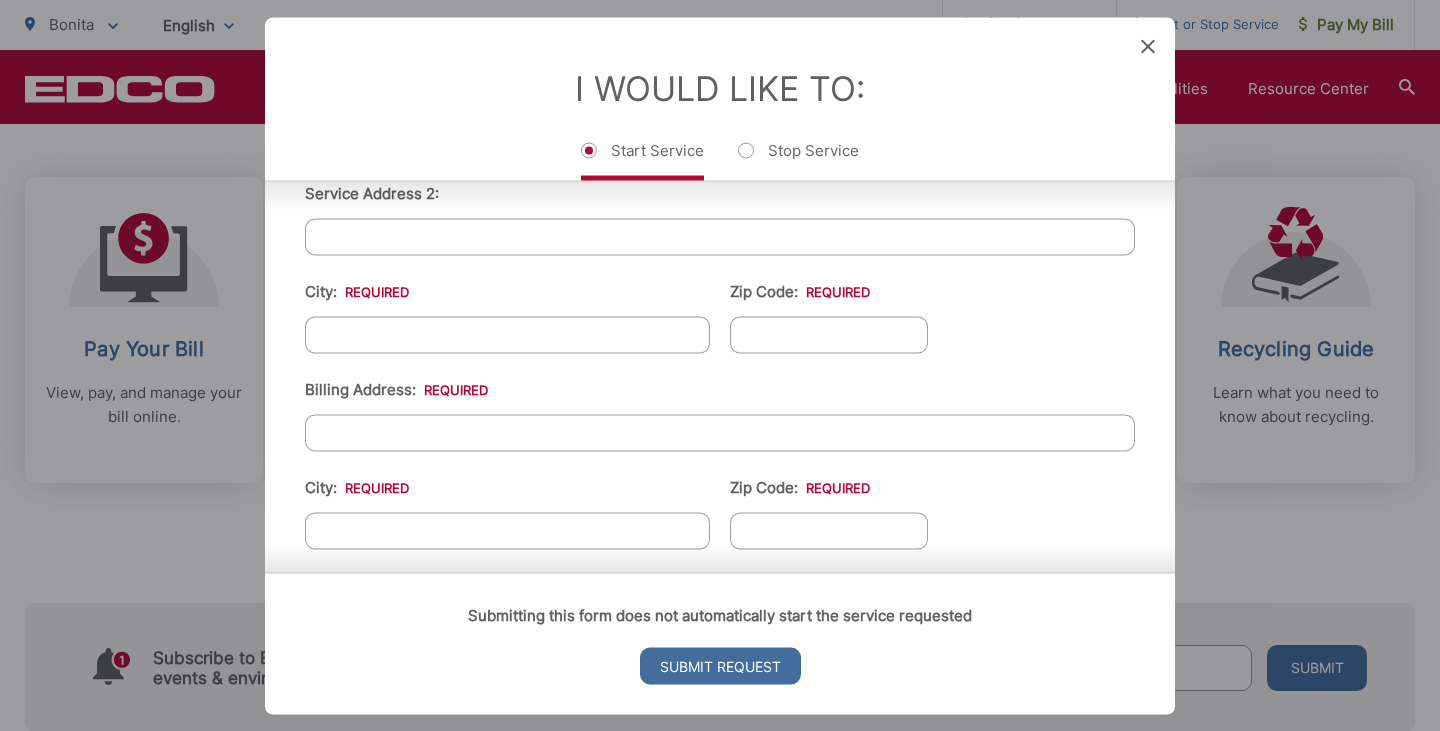 scroll, scrollTop: 628, scrollLeft: 0, axis: vertical 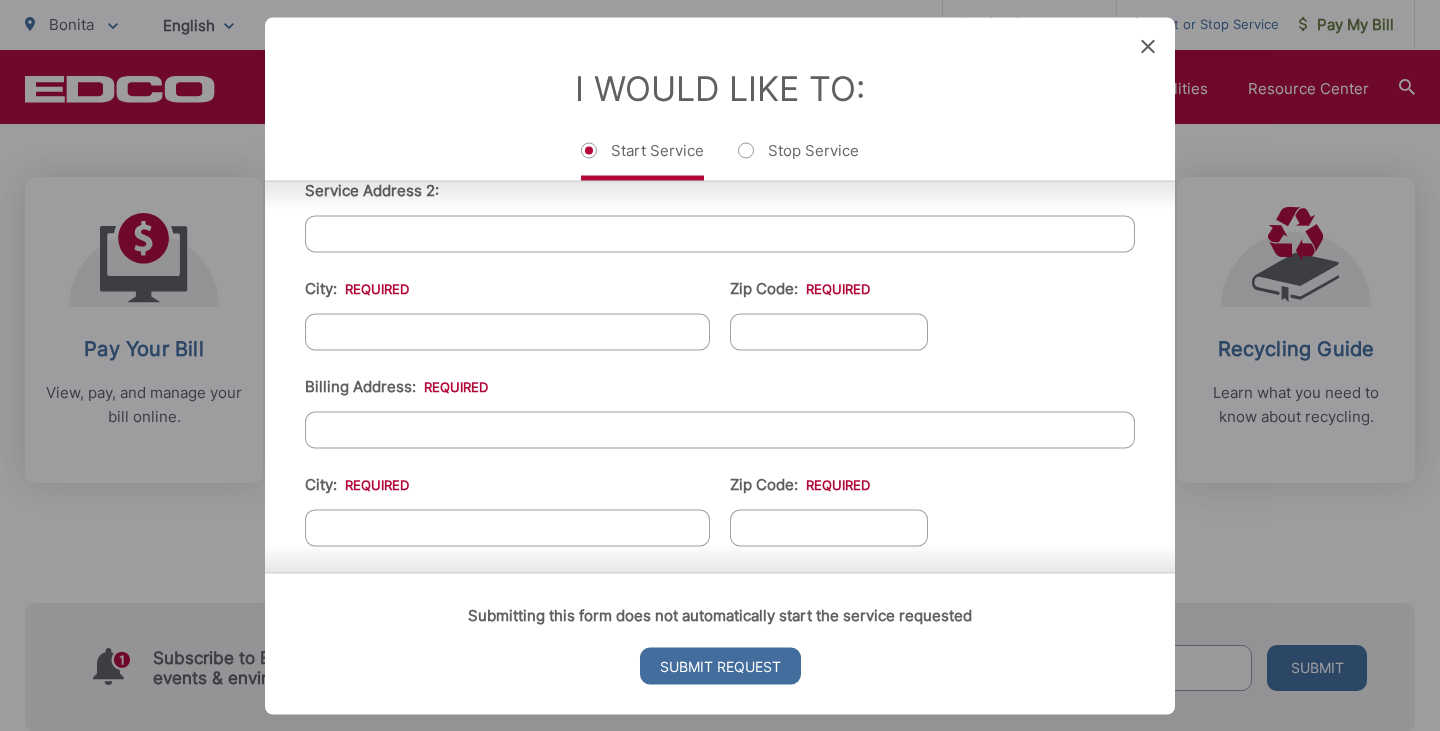click on "City: *" at bounding box center (507, 331) 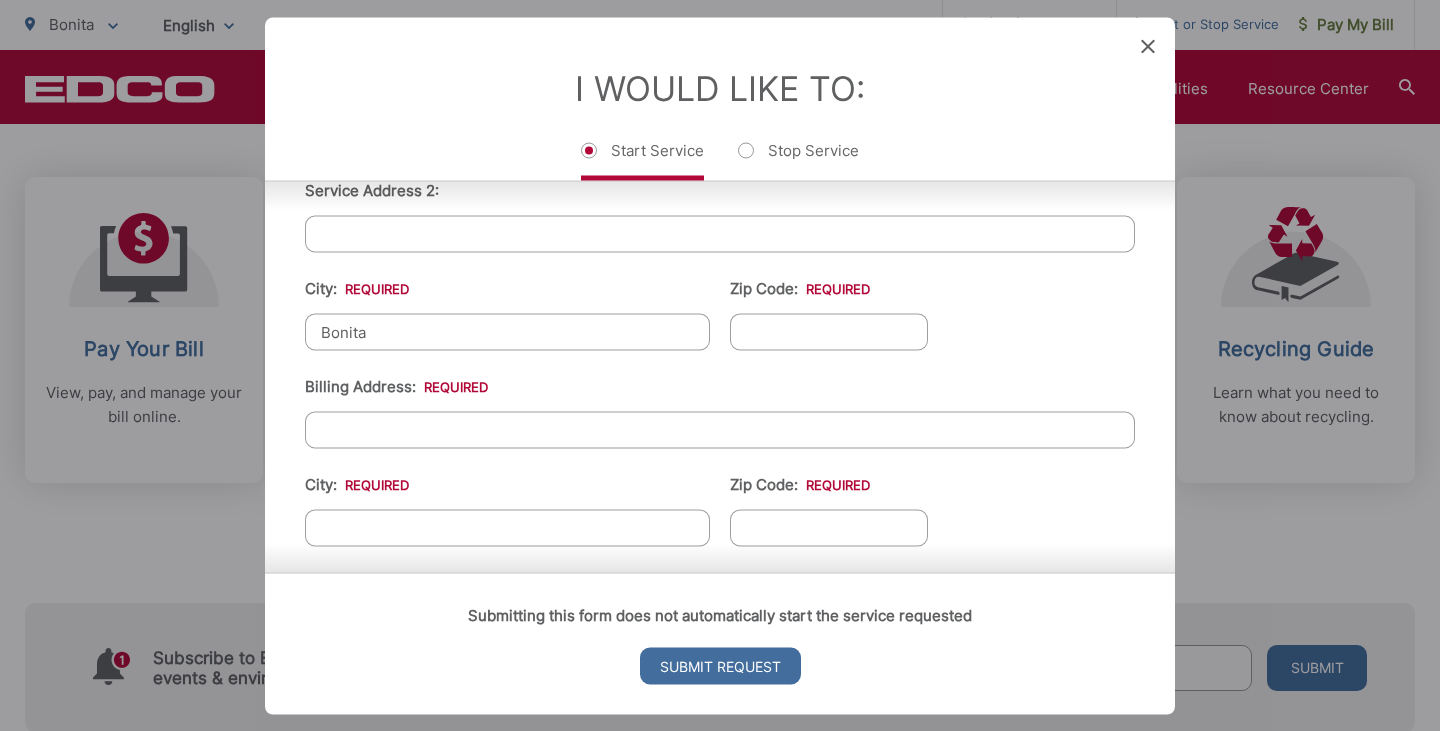 type on "91902-1415" 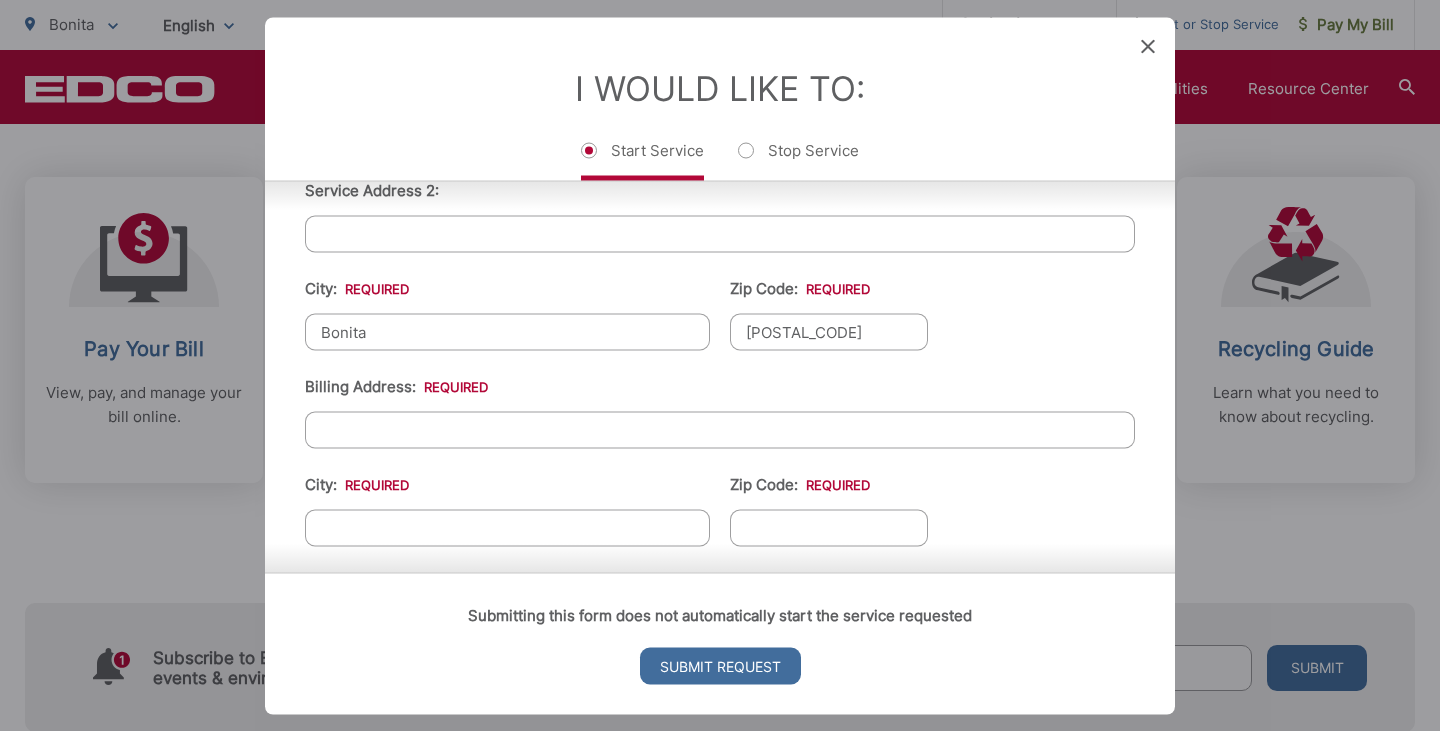 type on "4245 Sweetwater Rd" 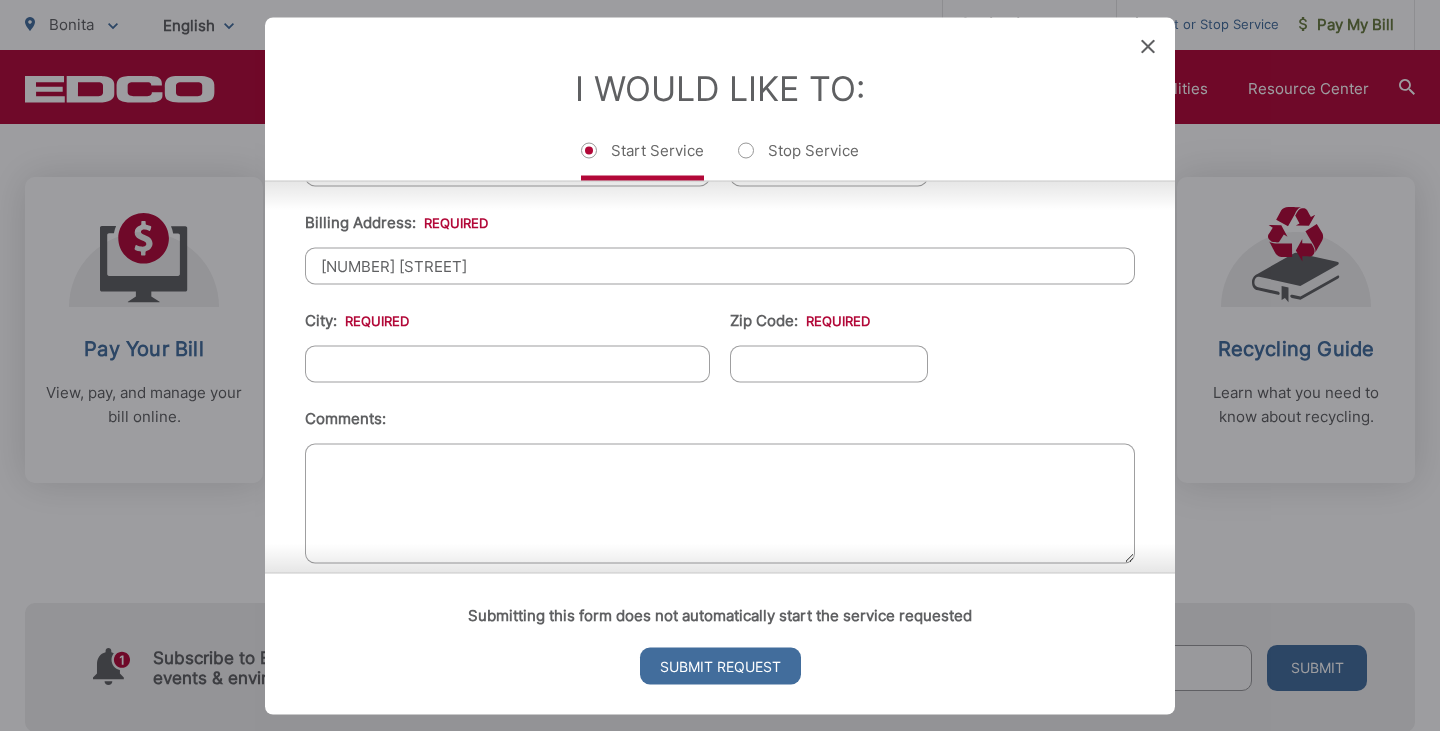 scroll, scrollTop: 800, scrollLeft: 0, axis: vertical 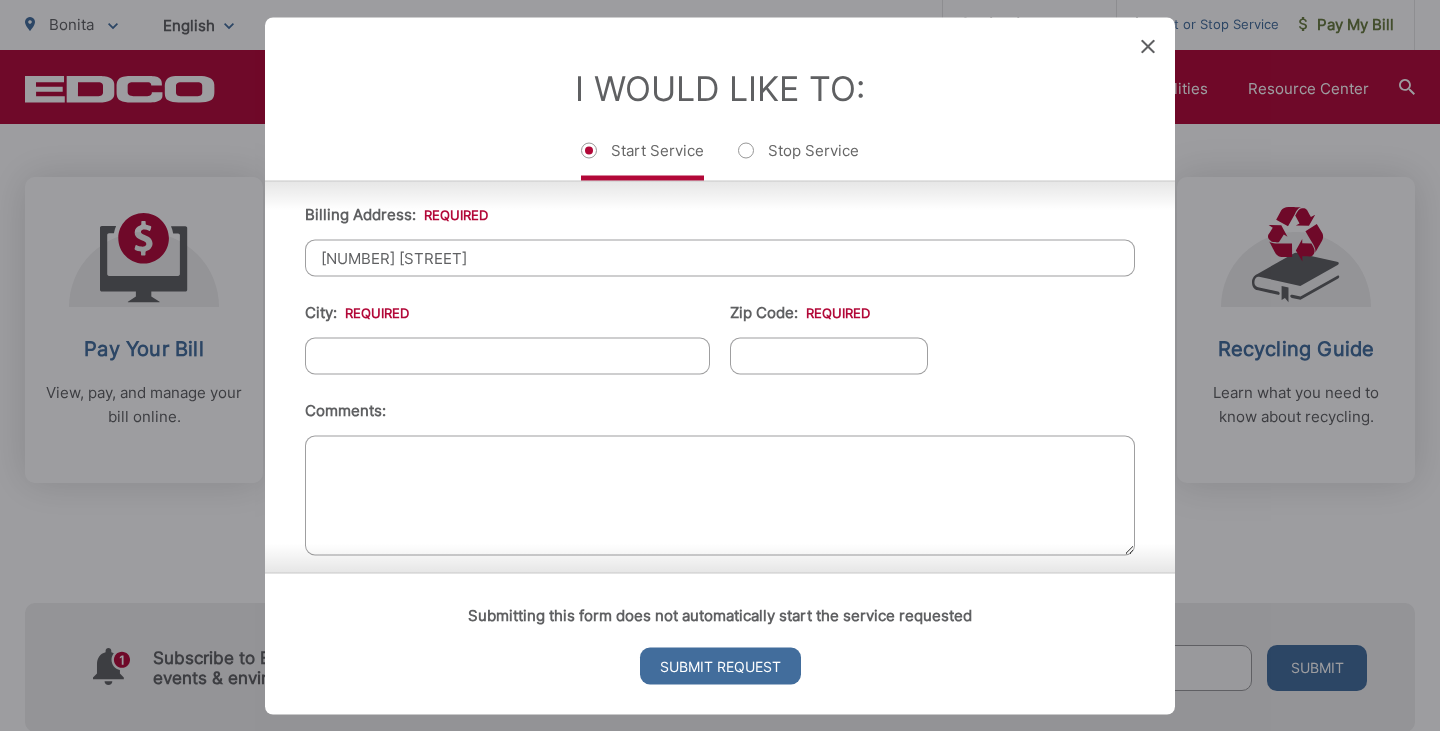click on "City: *" at bounding box center [507, 355] 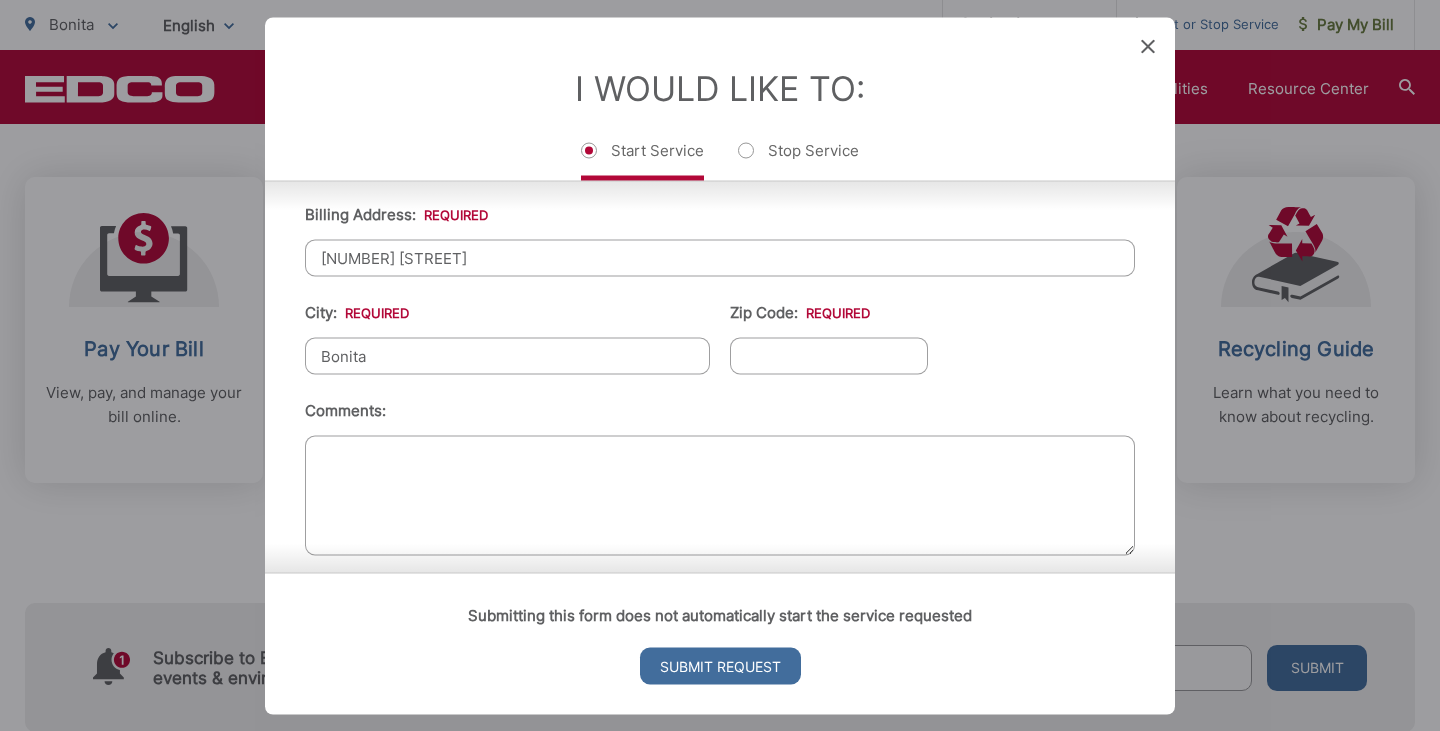 type on "91902-1415" 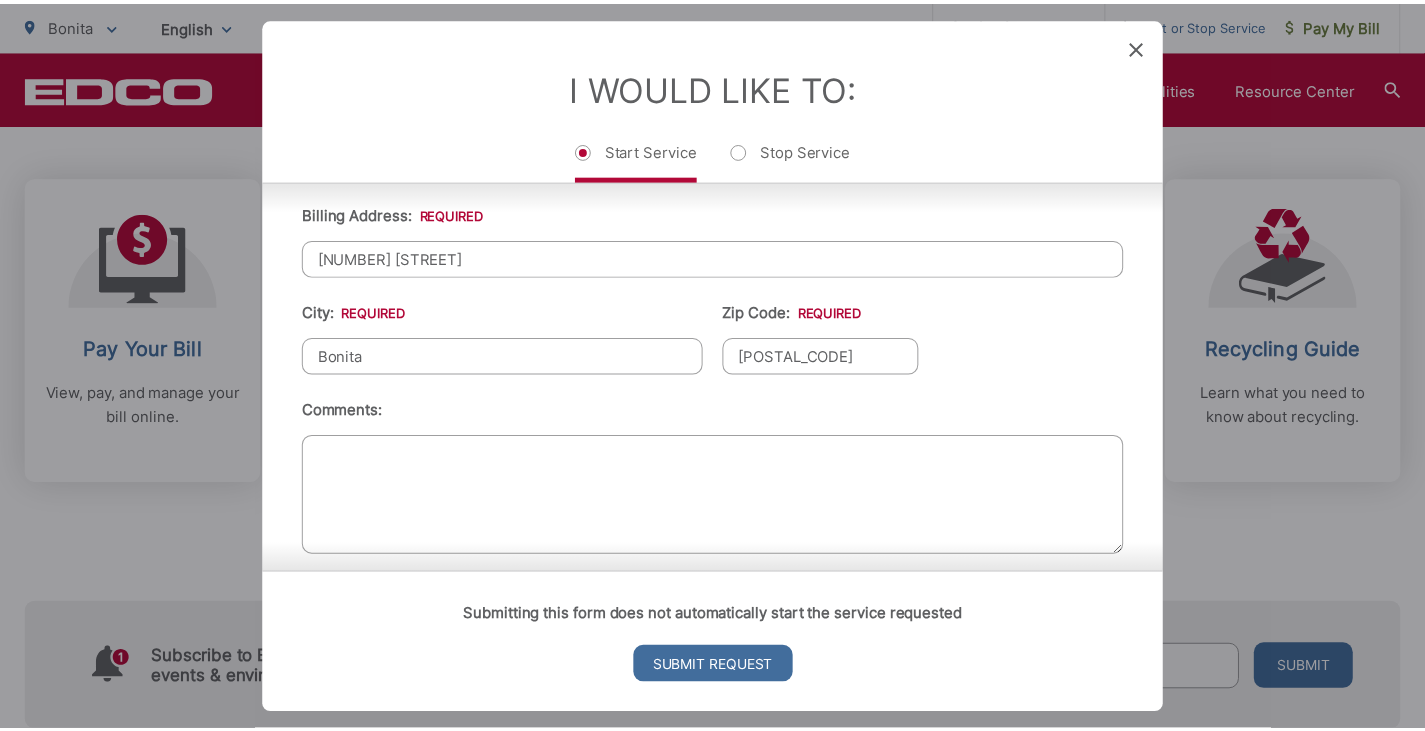 scroll, scrollTop: 818, scrollLeft: 0, axis: vertical 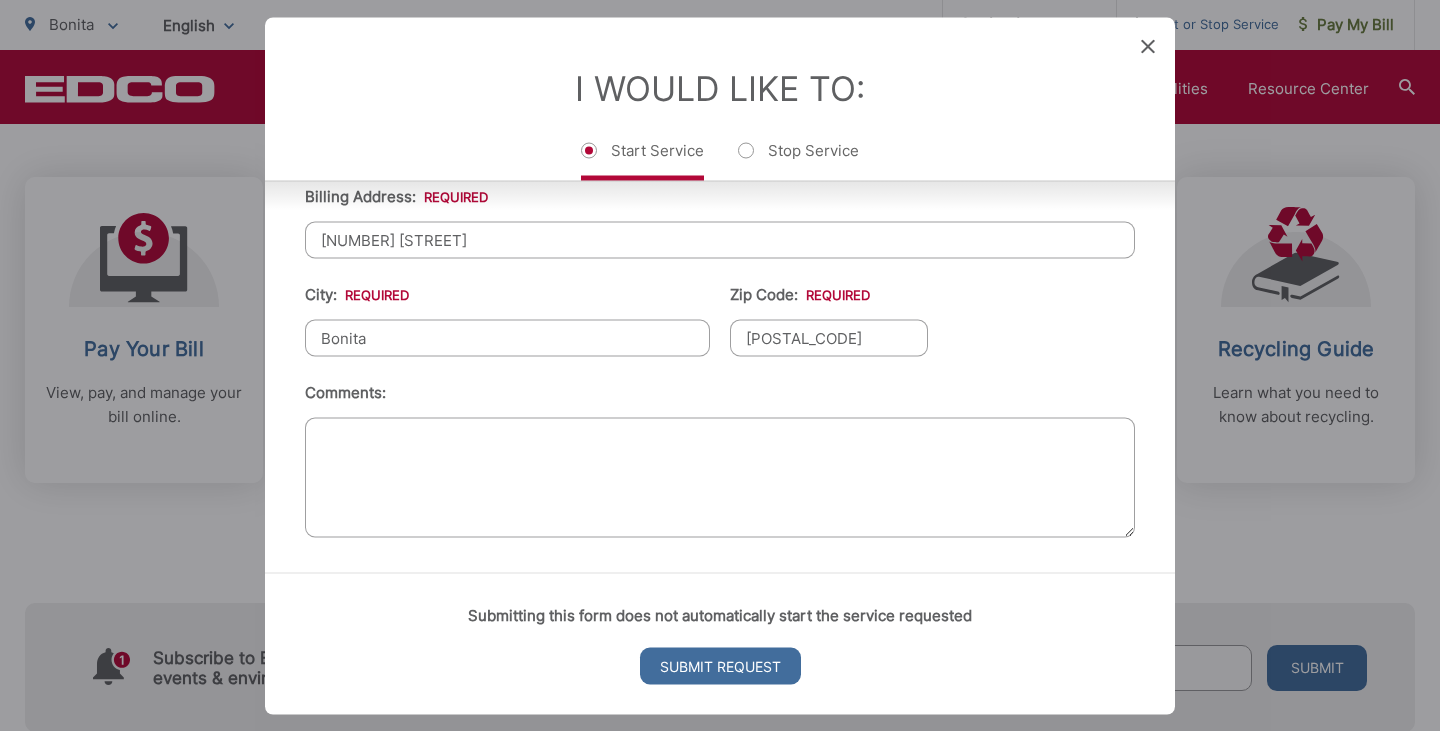 click 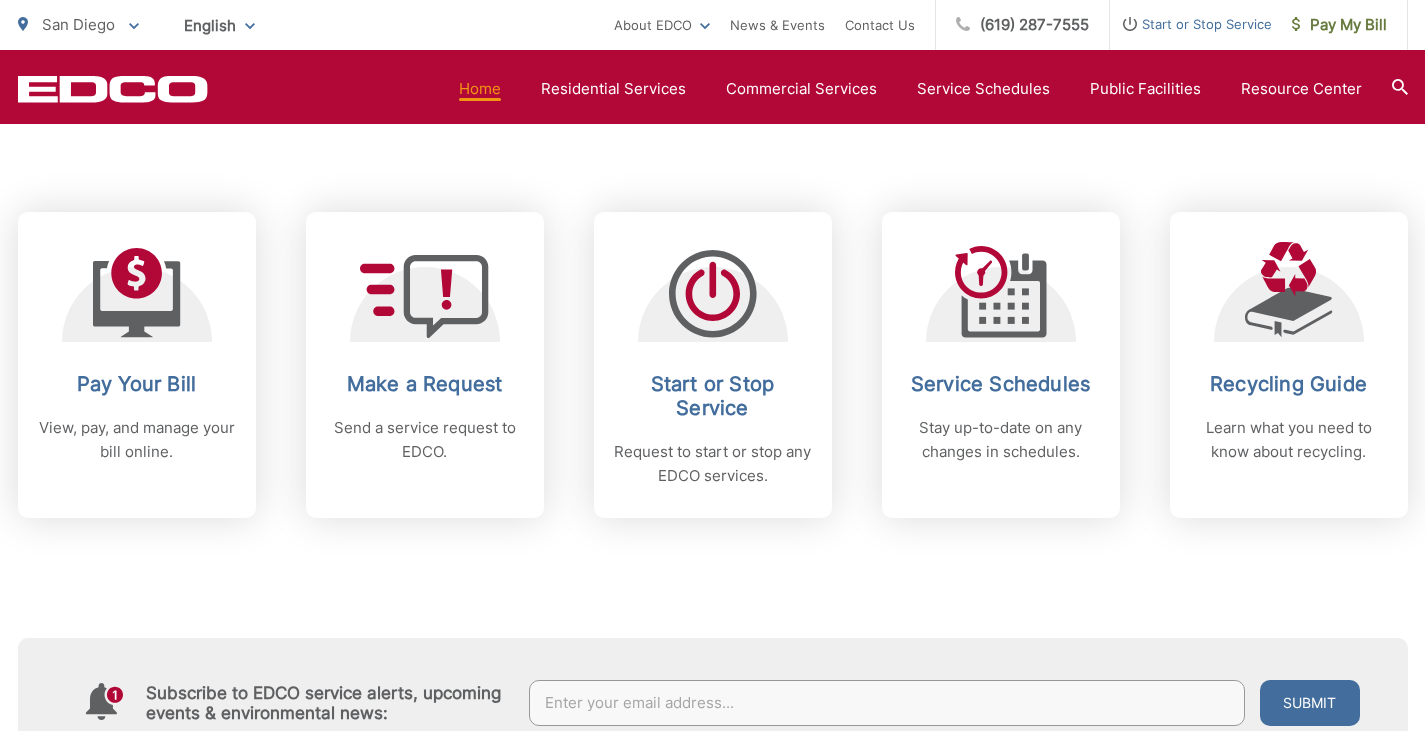 scroll, scrollTop: 783, scrollLeft: 0, axis: vertical 